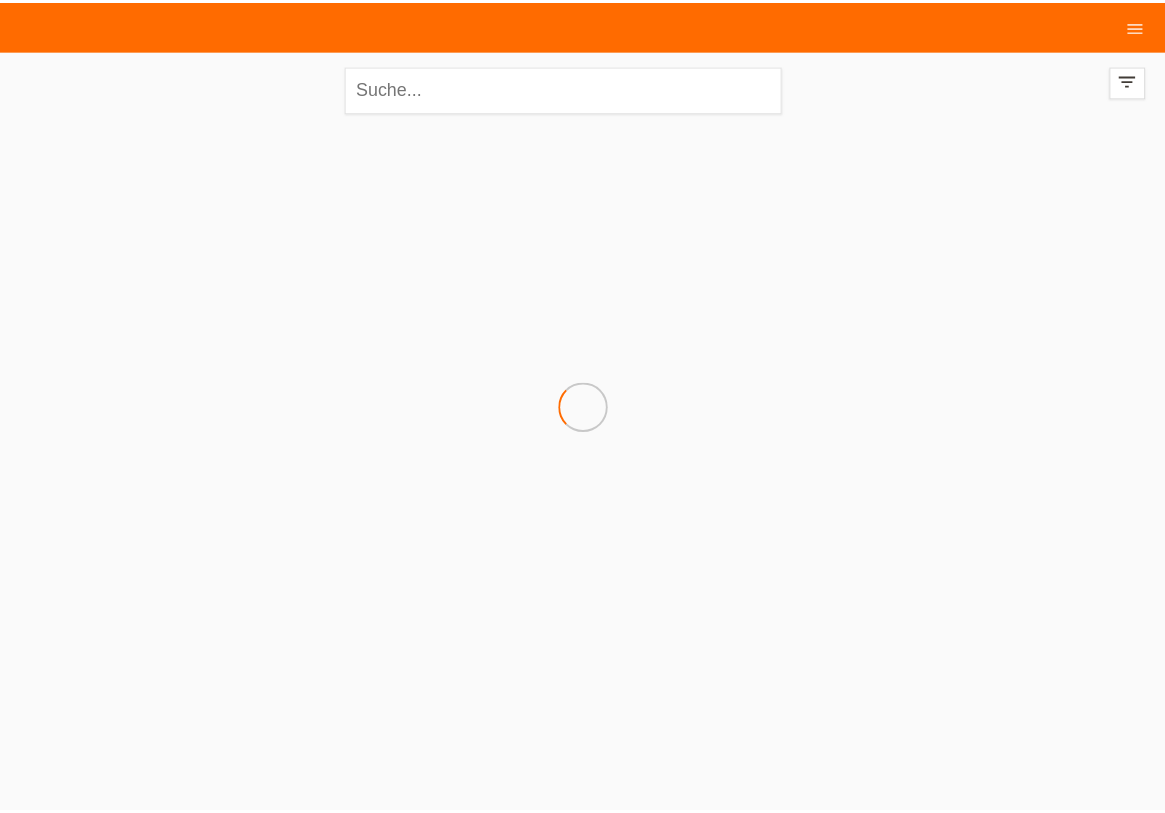 scroll, scrollTop: 0, scrollLeft: 0, axis: both 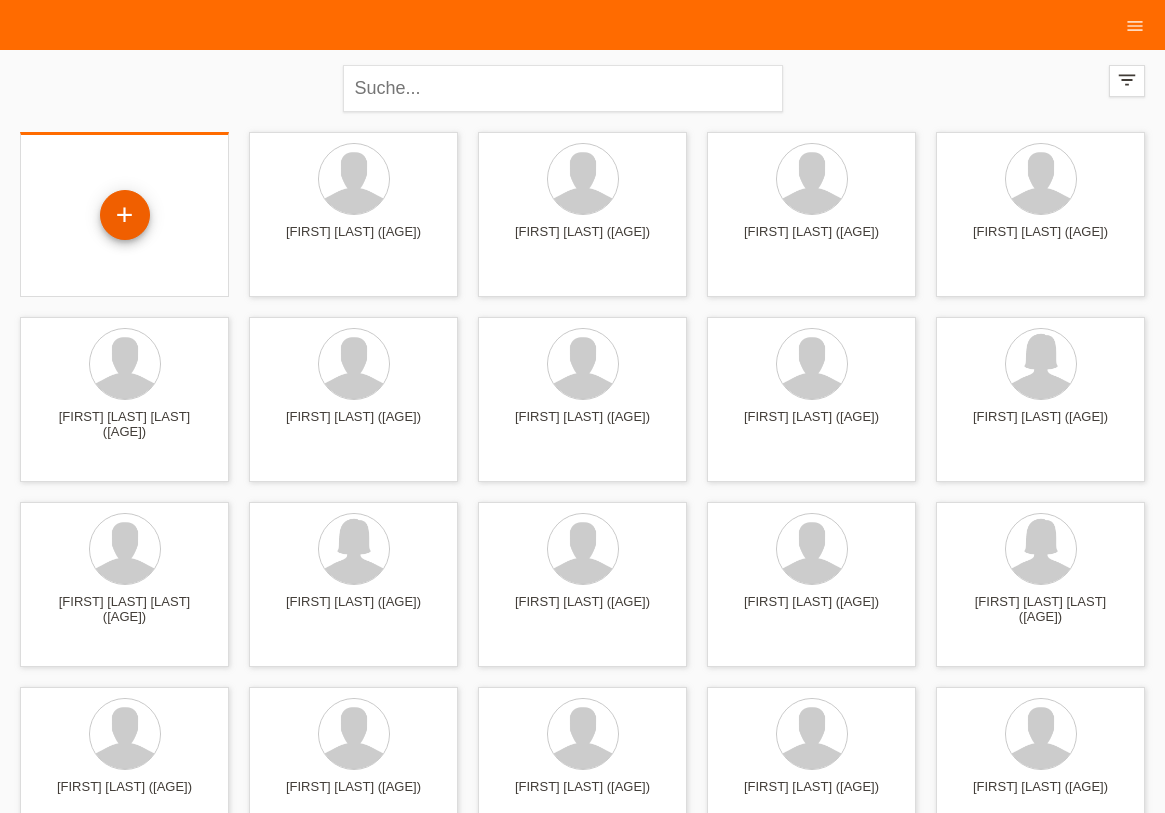 click on "+" at bounding box center (125, 215) 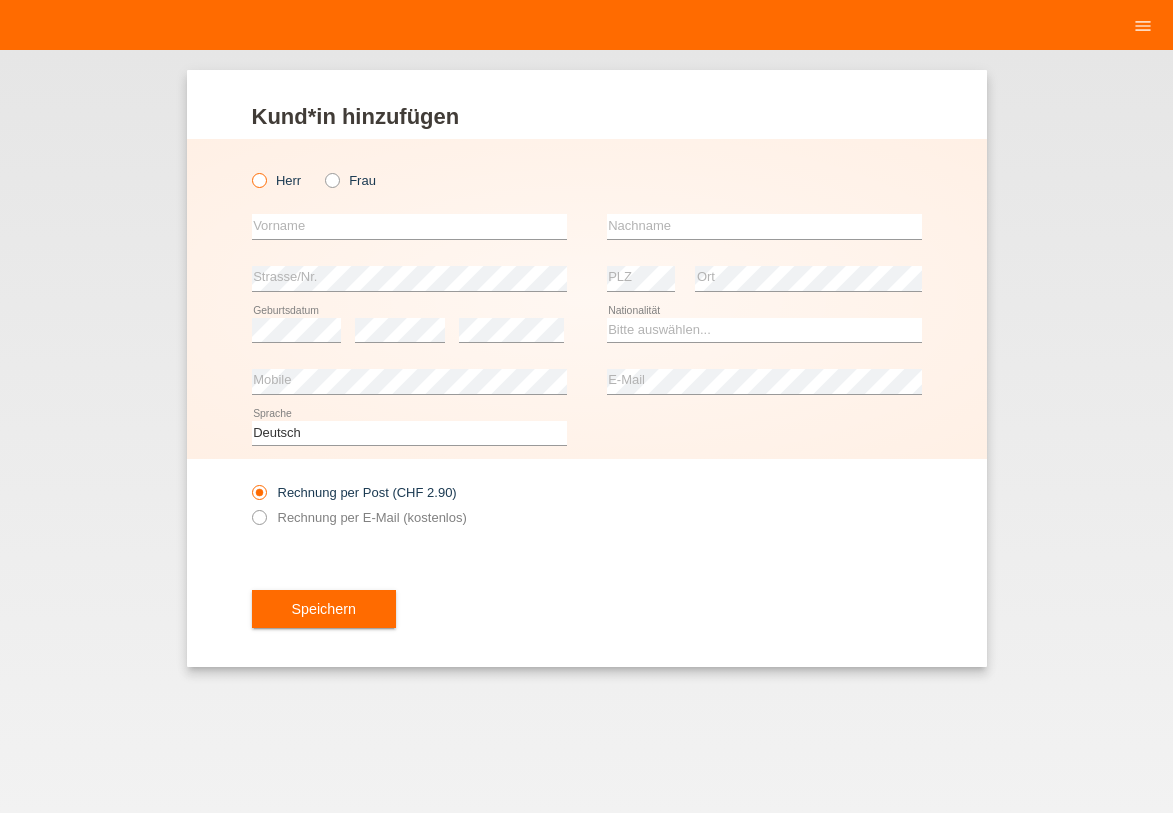click at bounding box center [248, 170] 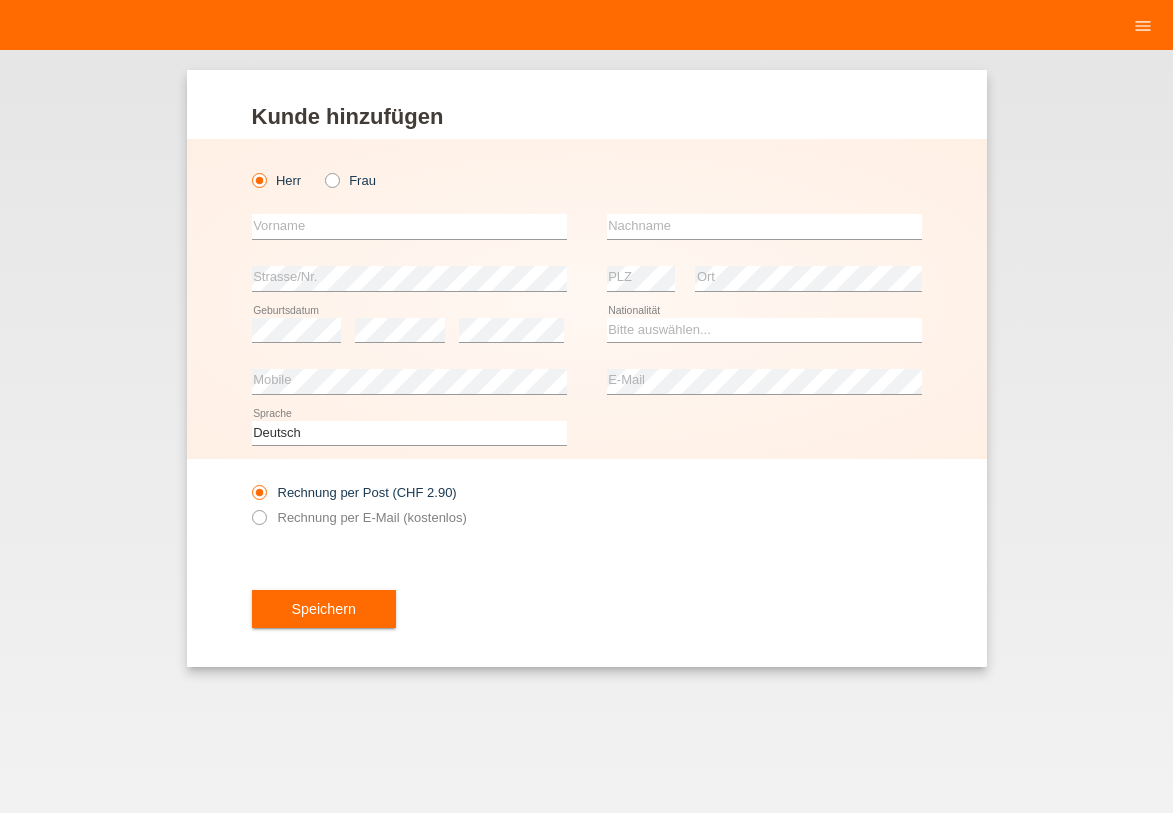 scroll, scrollTop: 0, scrollLeft: 0, axis: both 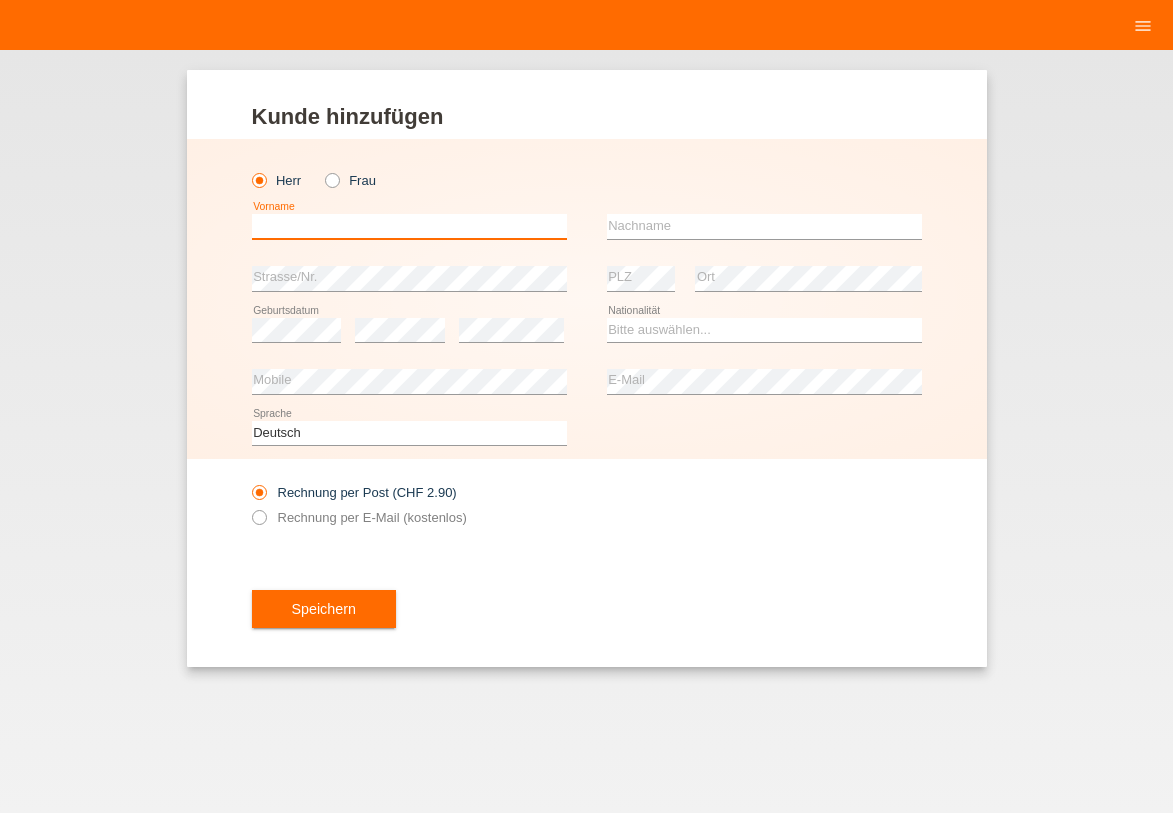 click at bounding box center (409, 226) 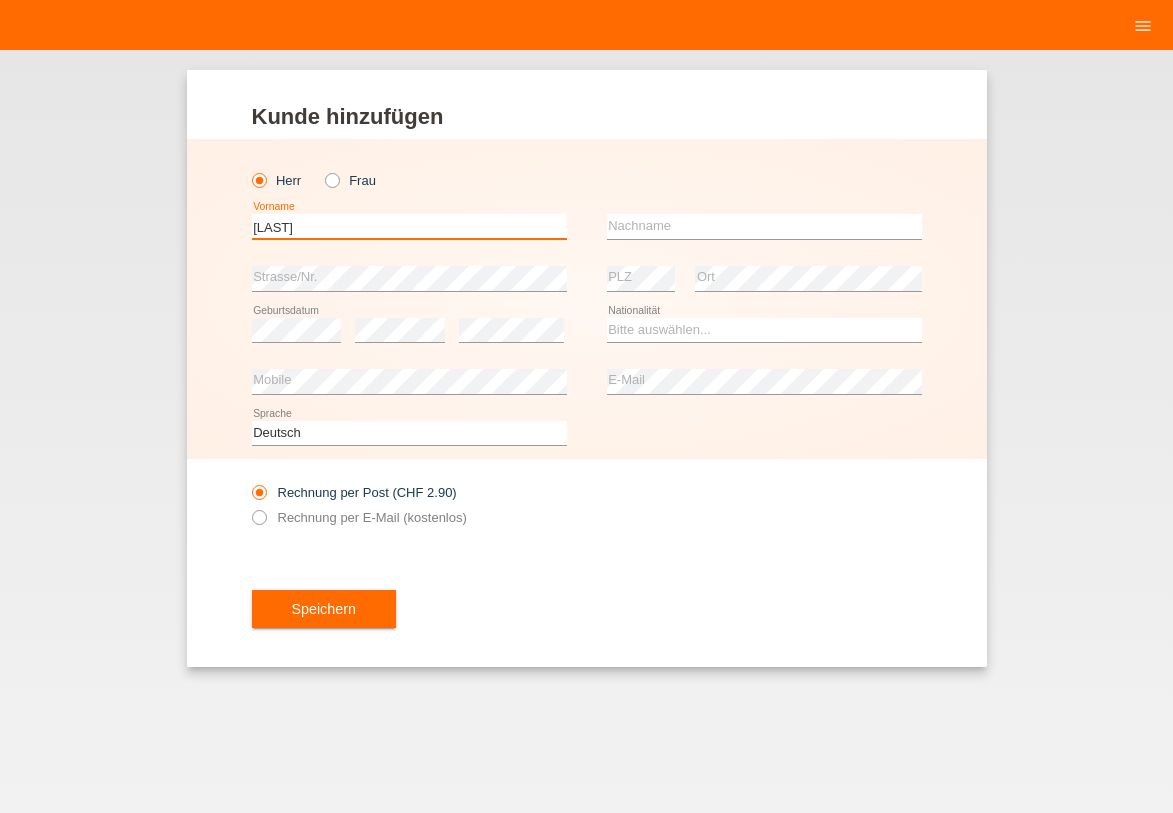 type on "[NAME]" 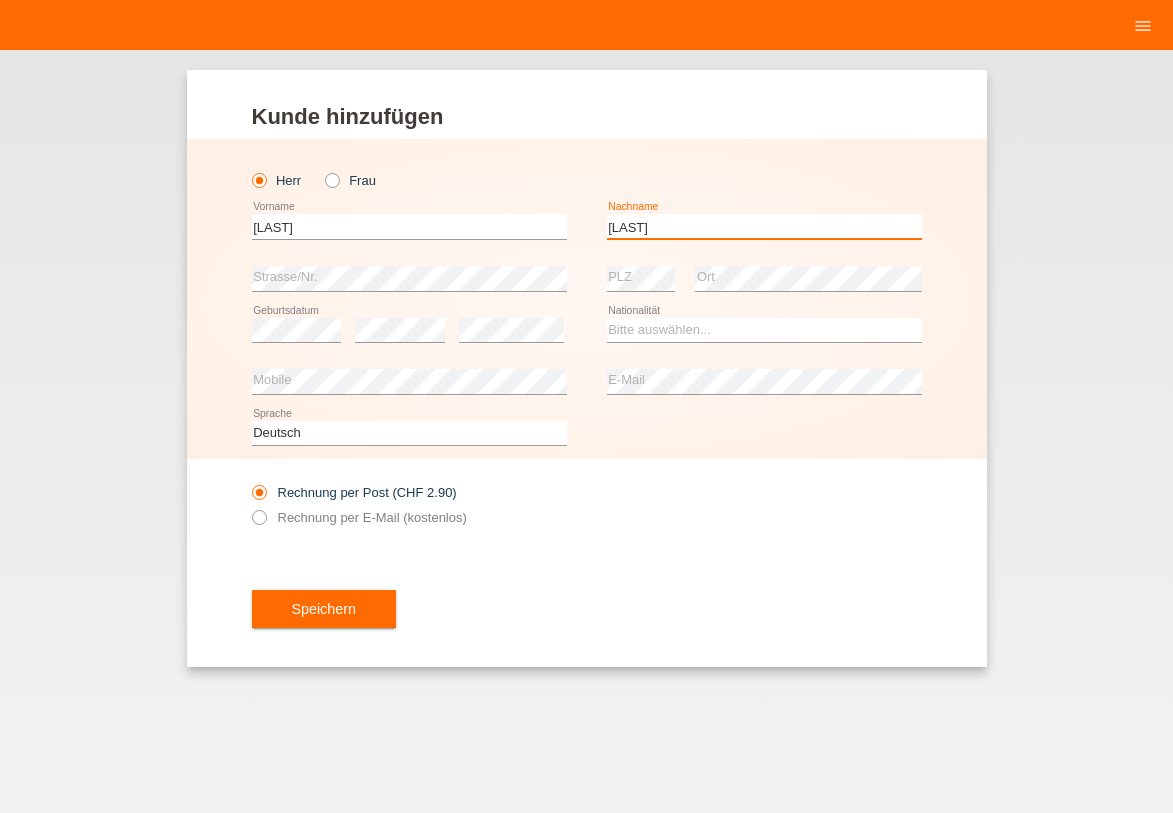 click on "Nilojevic" at bounding box center (764, 226) 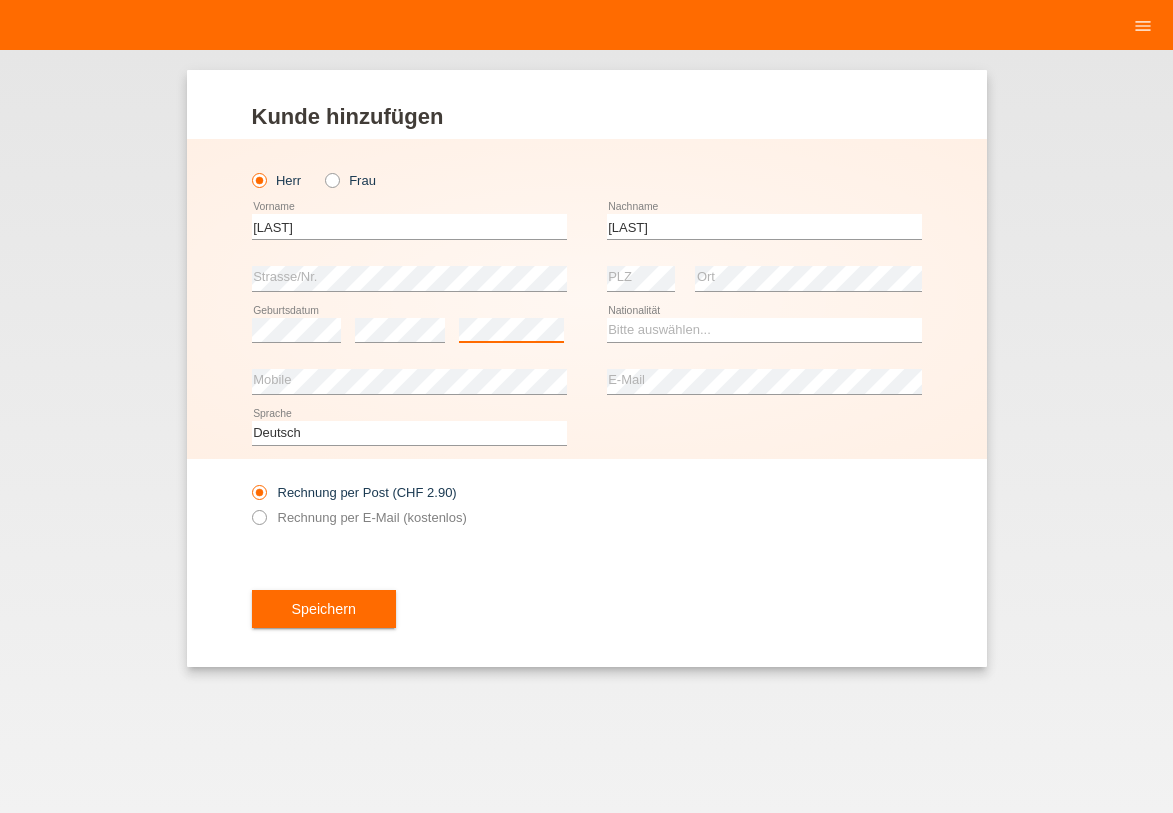 scroll, scrollTop: 0, scrollLeft: 0, axis: both 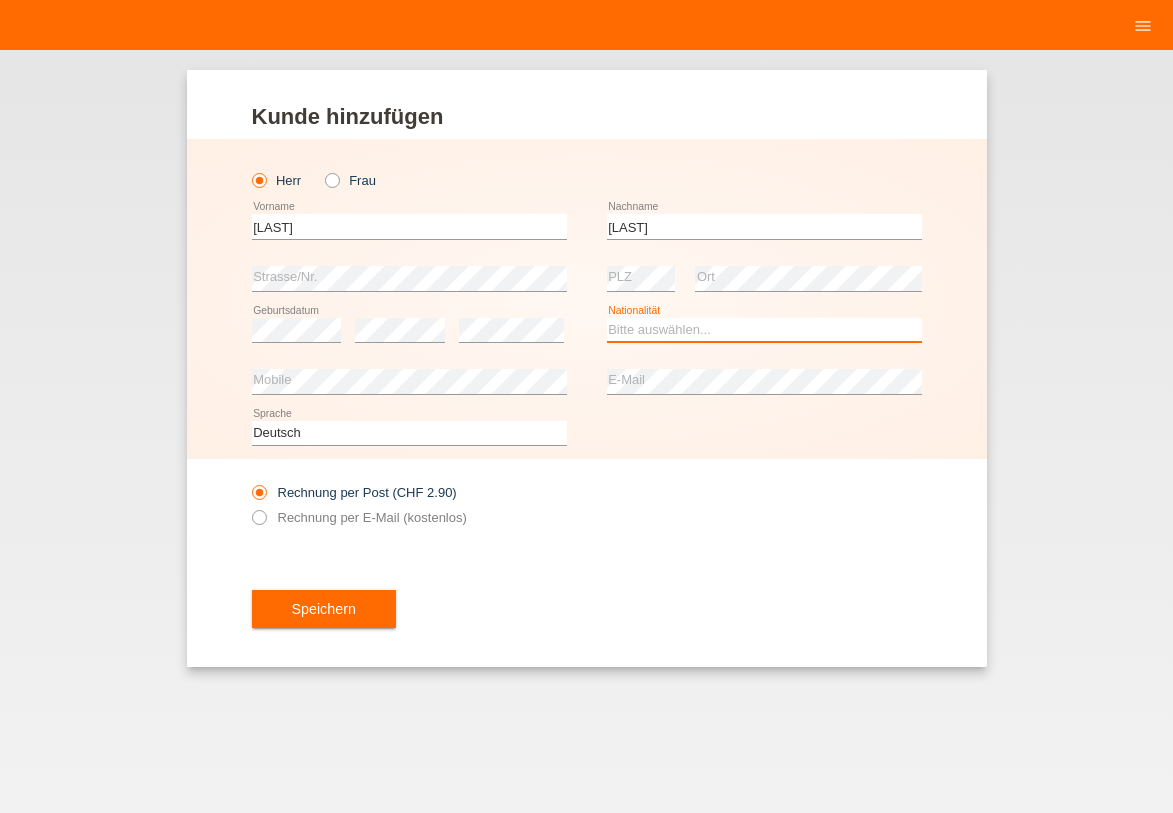 click on "Bitte auswählen...
Schweiz
Deutschland
Liechtenstein
Österreich
------------
Afghanistan
Ägypten
Åland
Albanien
Algerien" at bounding box center (764, 330) 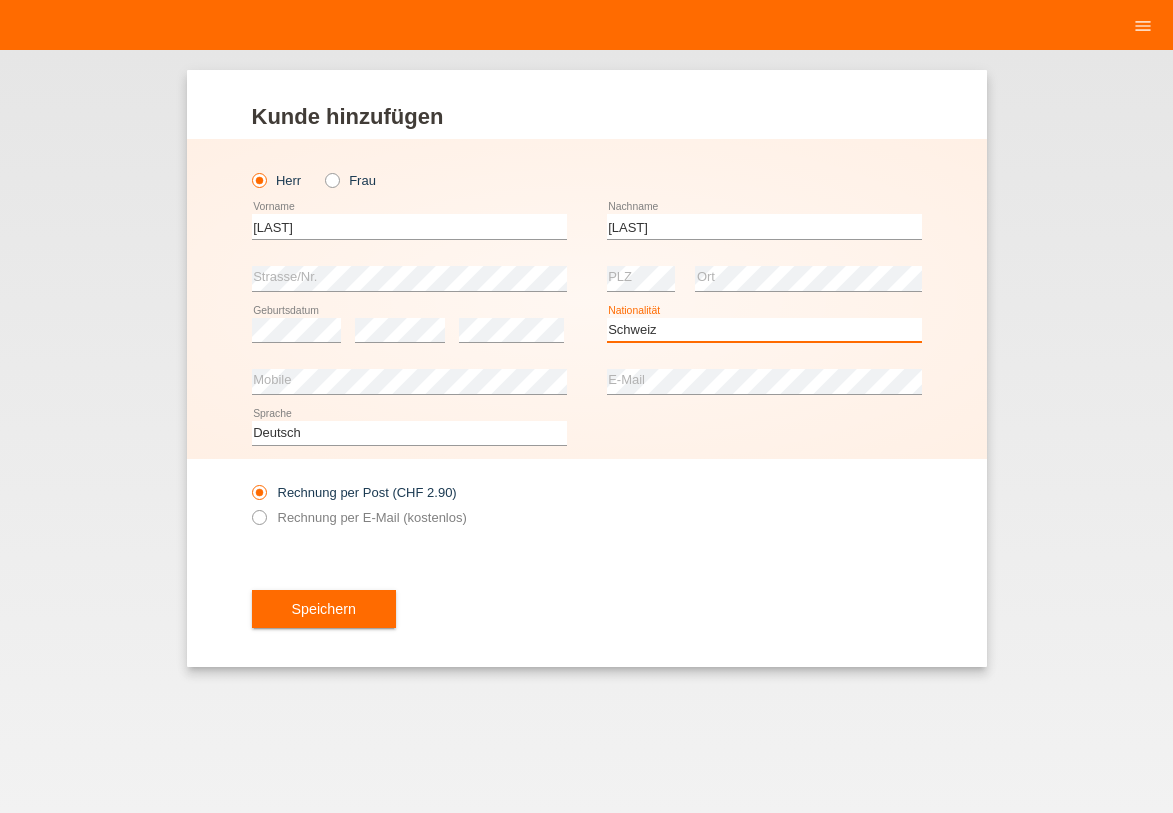 click on "Schweiz" at bounding box center [0, 0] 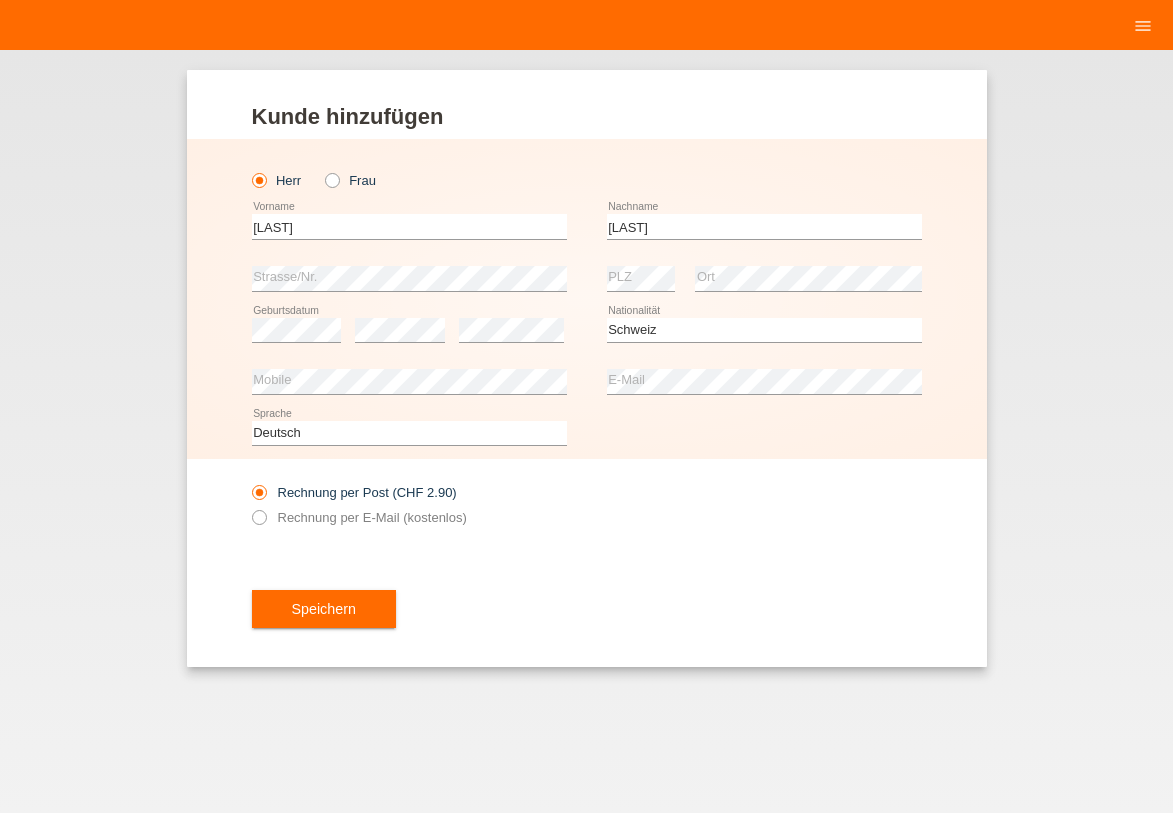 click at bounding box center (764, 394) 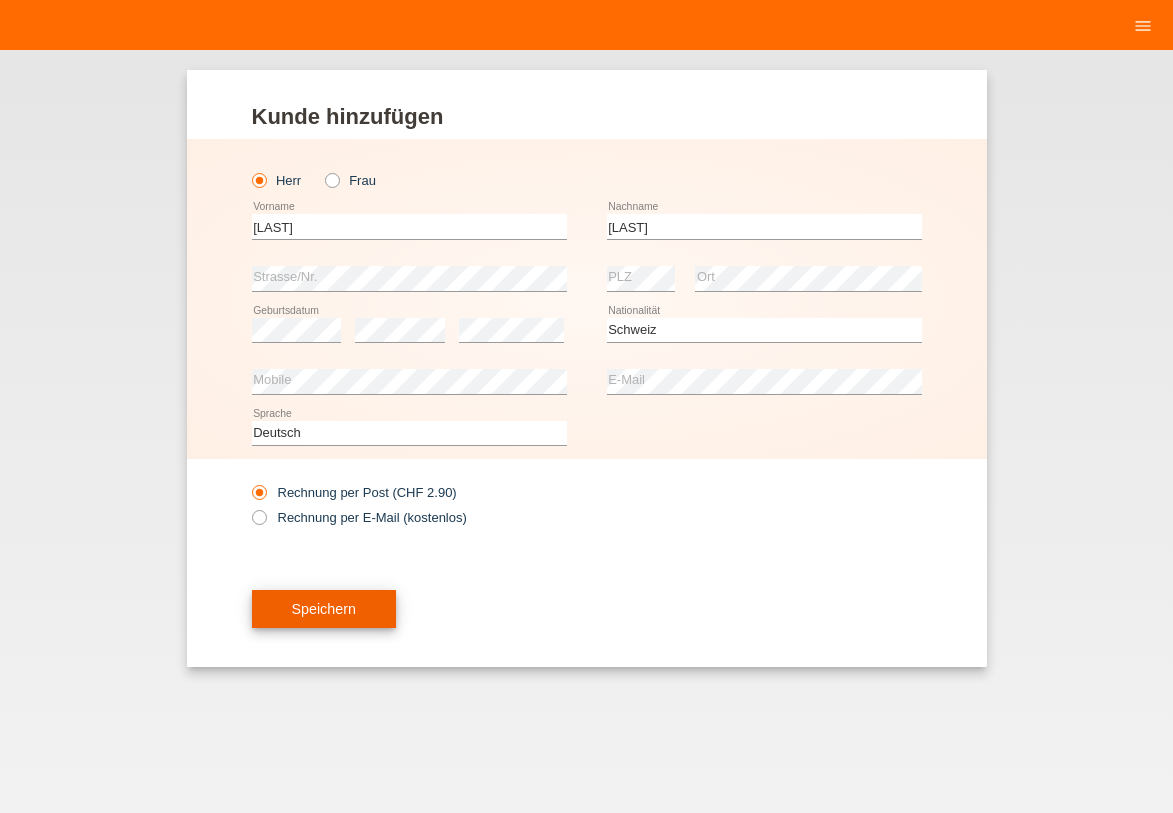 drag, startPoint x: 265, startPoint y: 516, endPoint x: 281, endPoint y: 606, distance: 91.411156 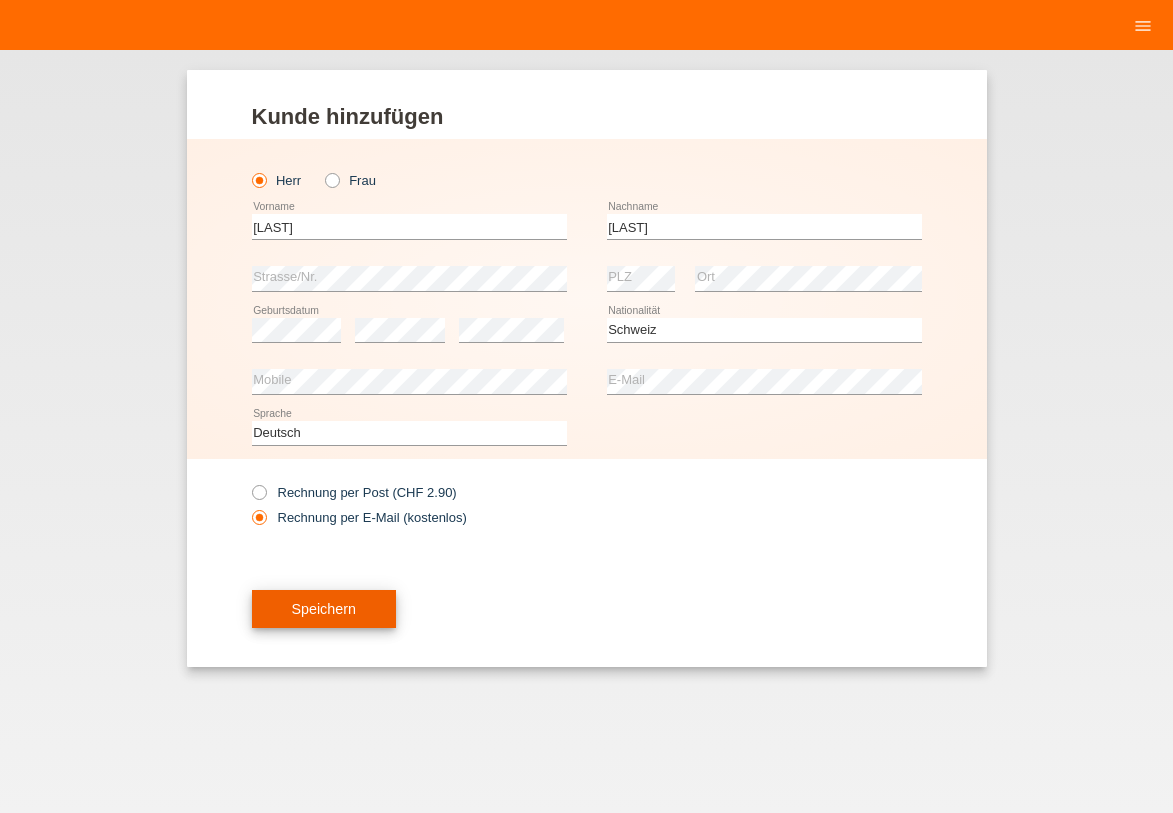 click on "Speichern" at bounding box center [324, 609] 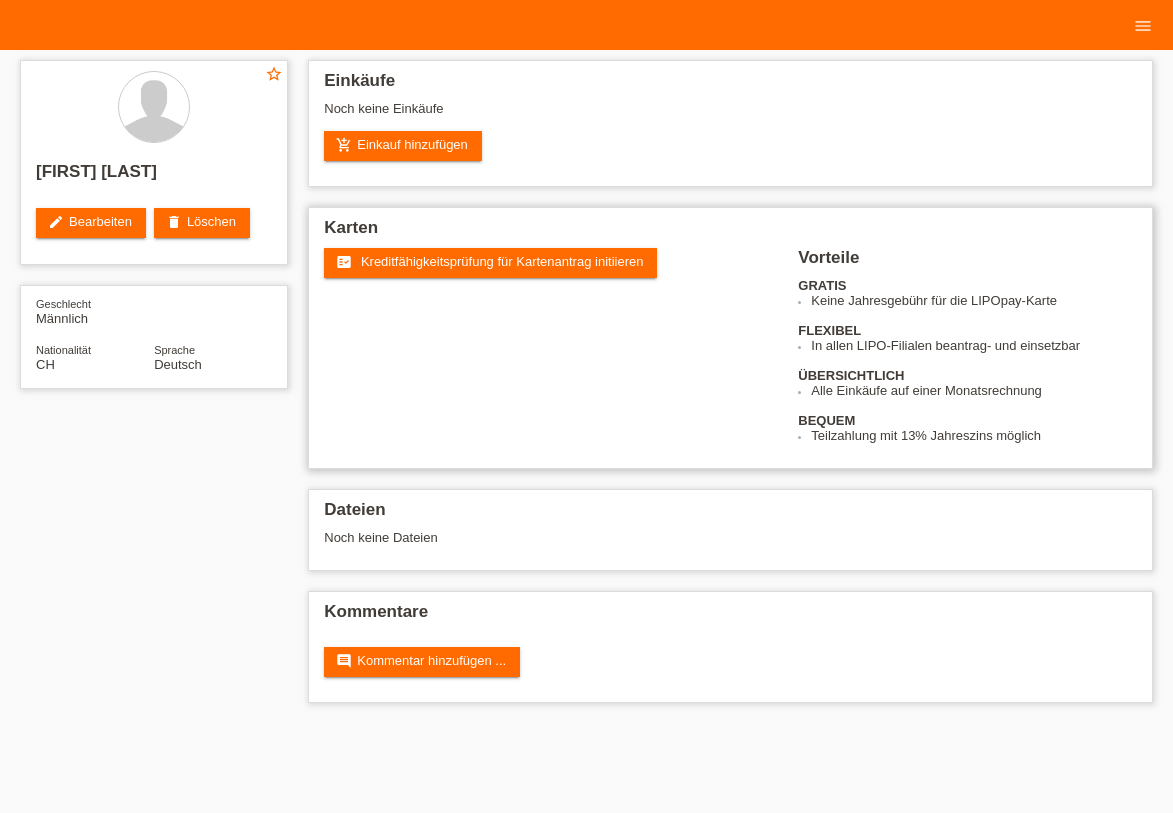 scroll, scrollTop: 0, scrollLeft: 0, axis: both 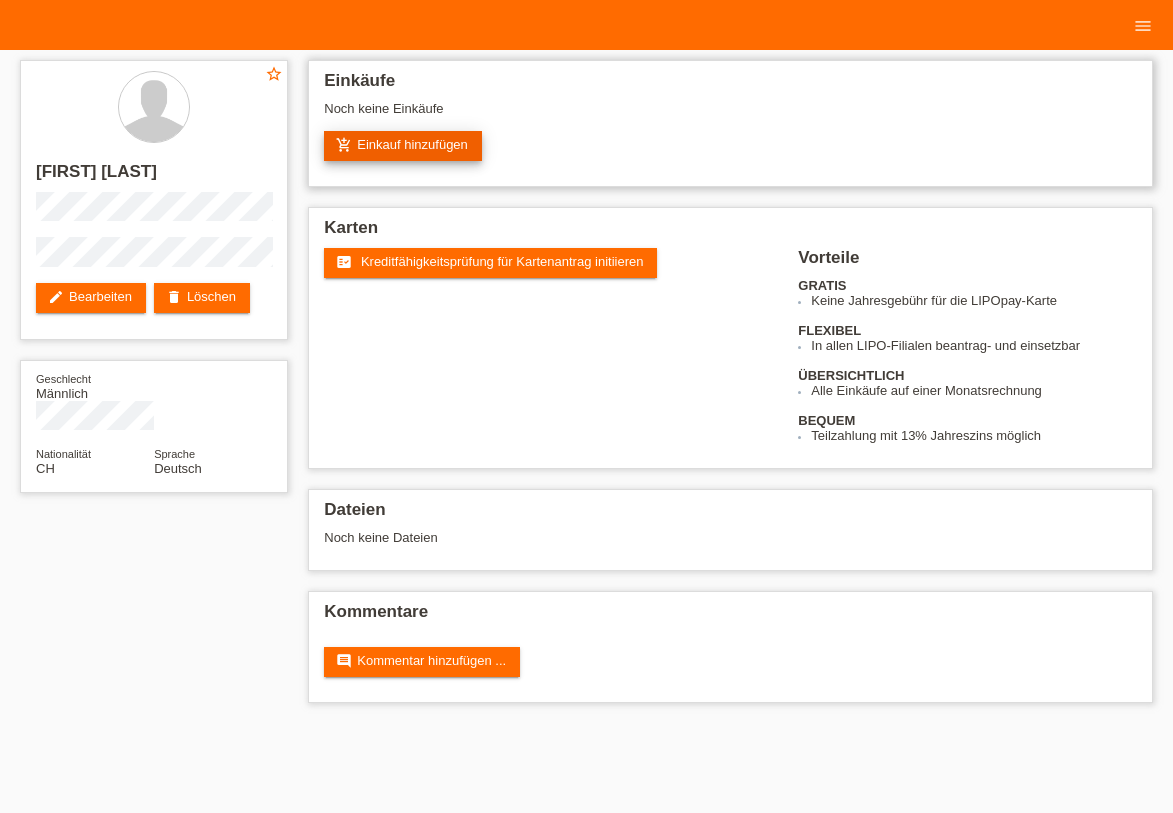 click on "add_shopping_cart  Einkauf hinzufügen" at bounding box center [403, 146] 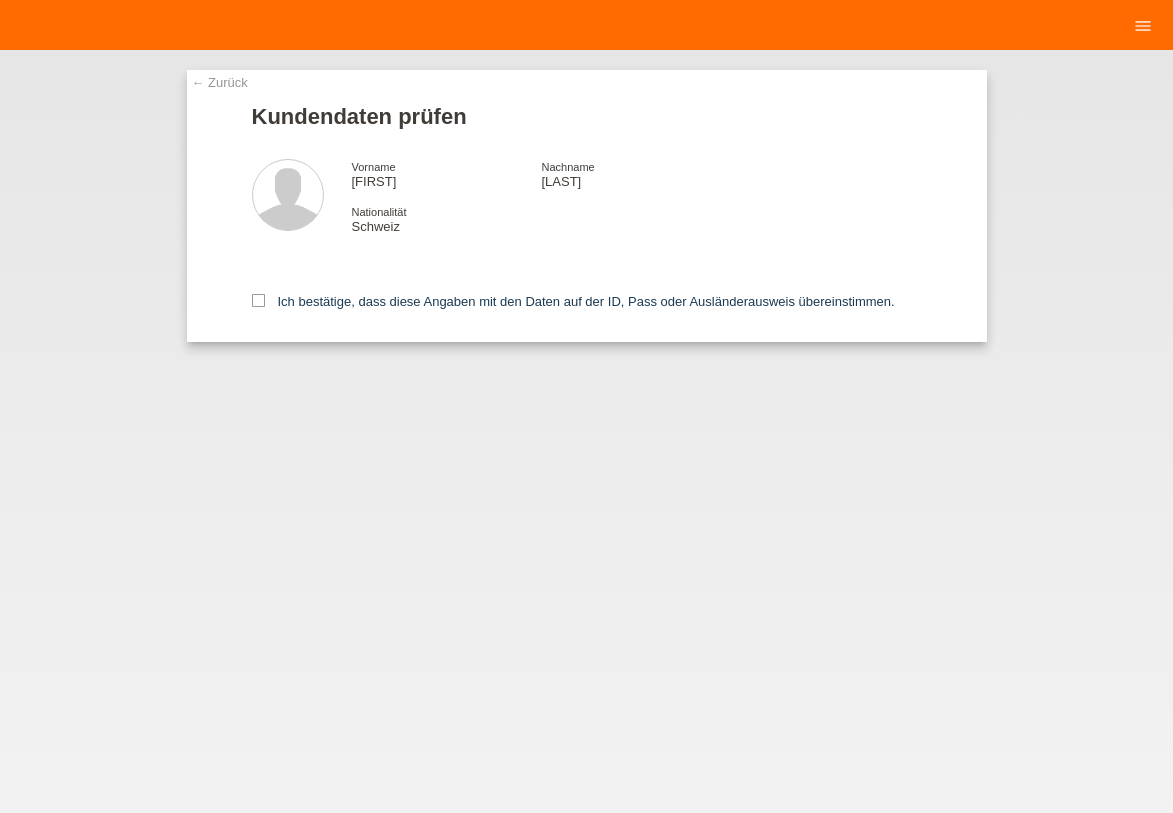 scroll, scrollTop: 0, scrollLeft: 0, axis: both 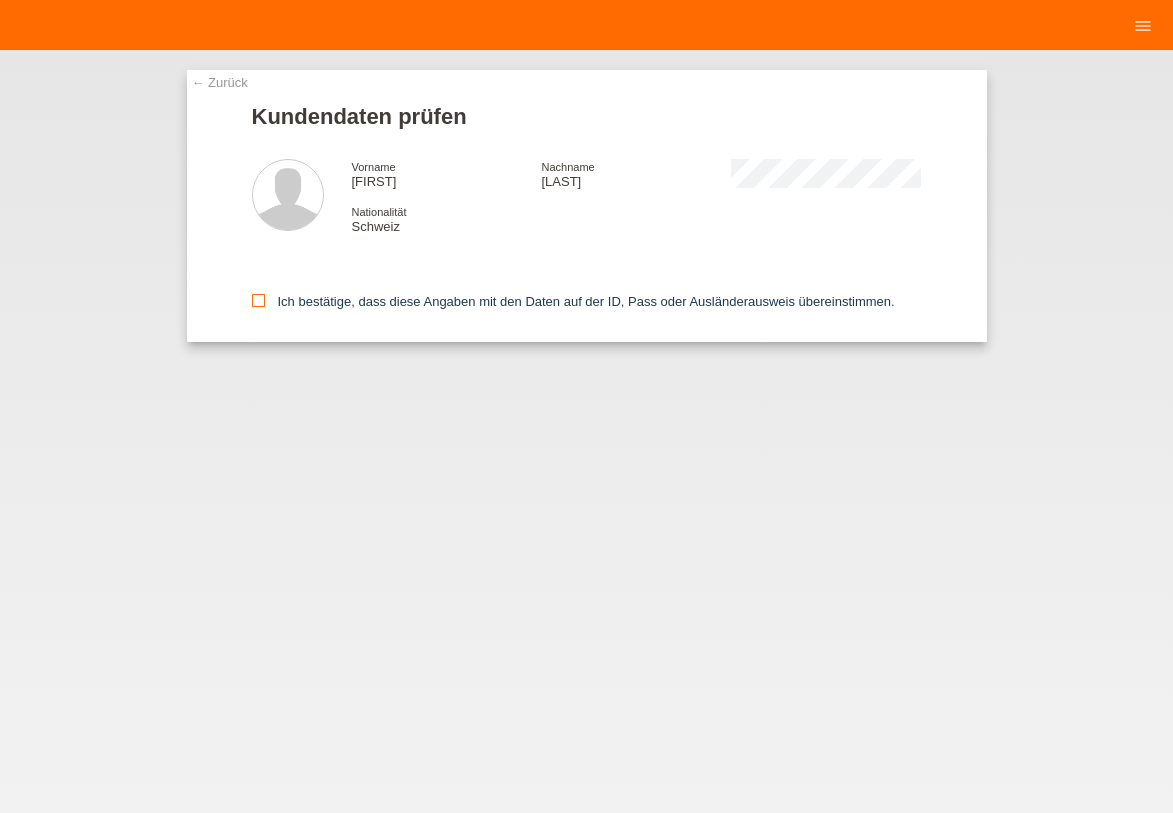 click at bounding box center [258, 300] 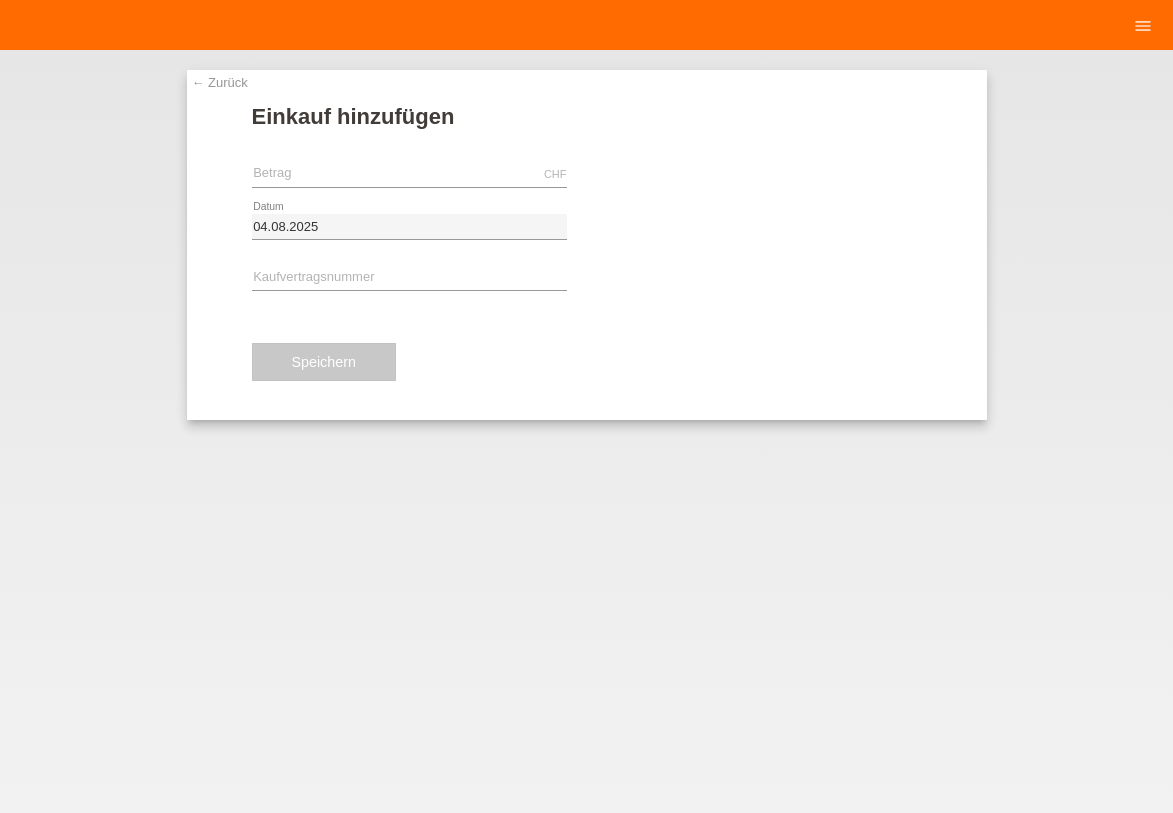 scroll, scrollTop: 0, scrollLeft: 0, axis: both 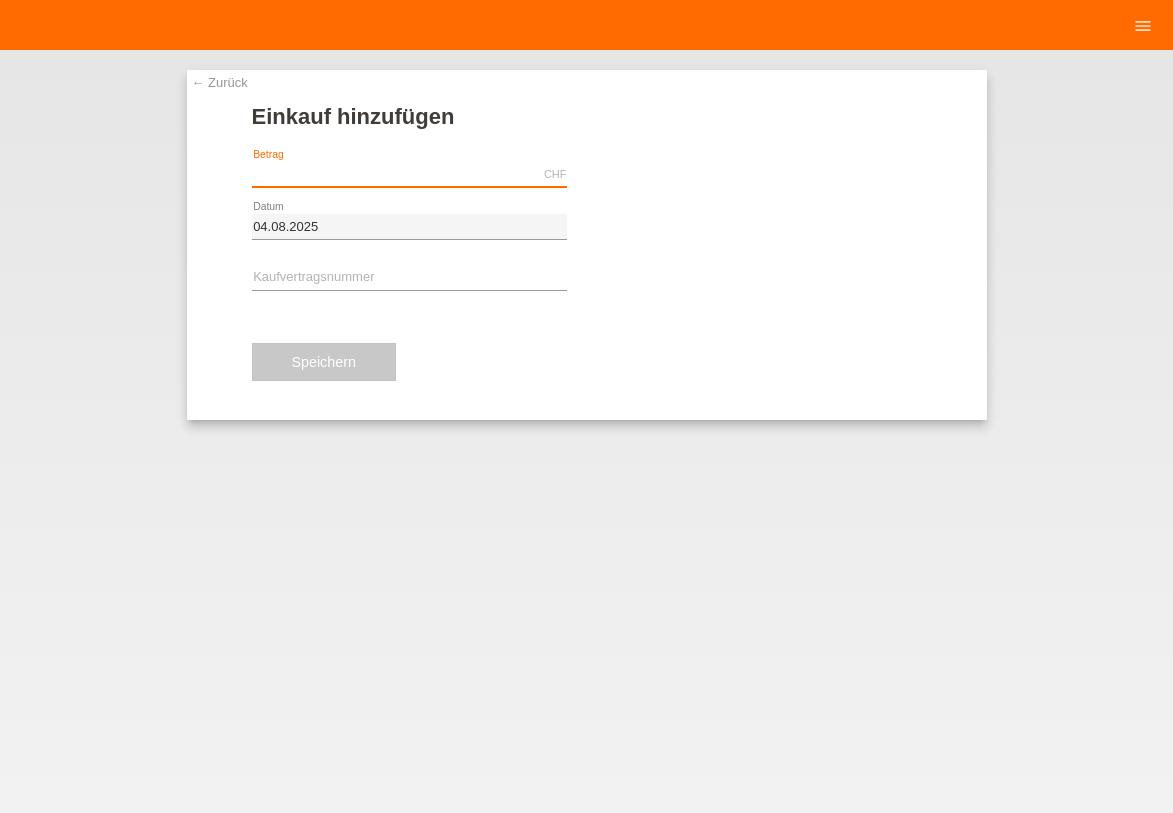 click at bounding box center (409, 174) 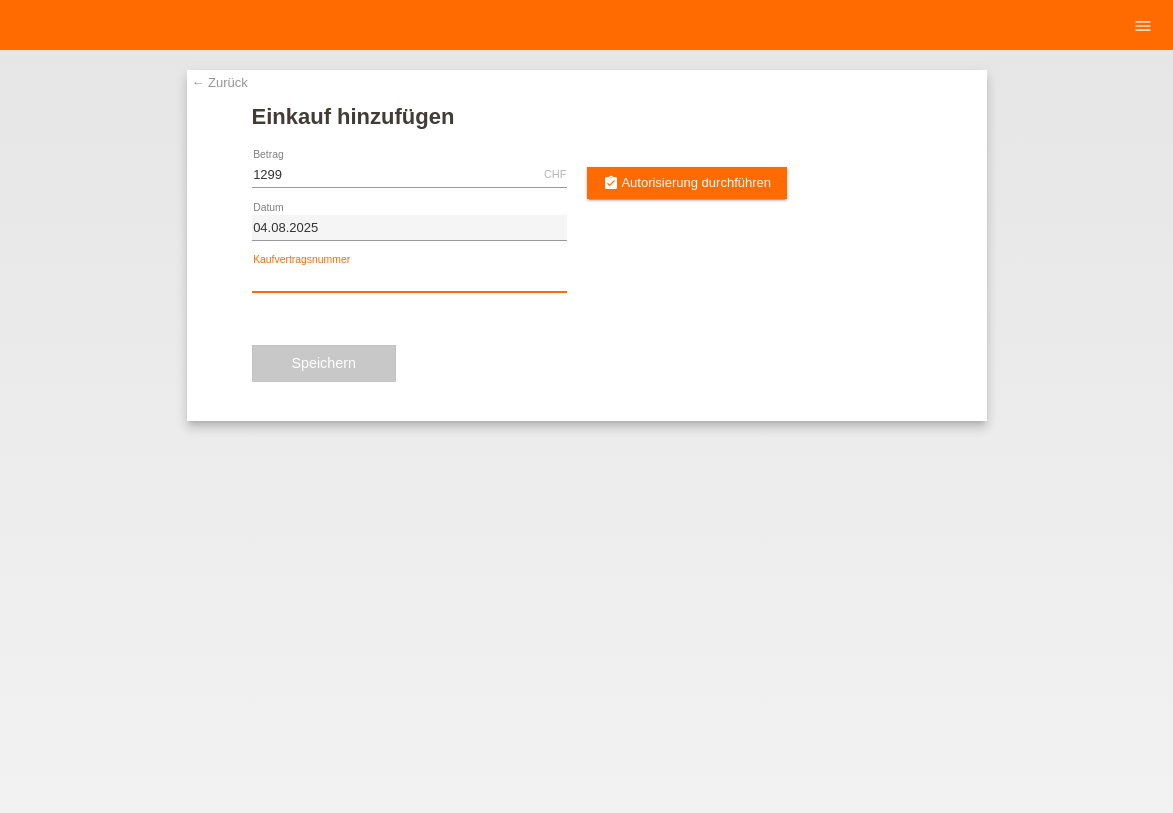 type on "1299.00" 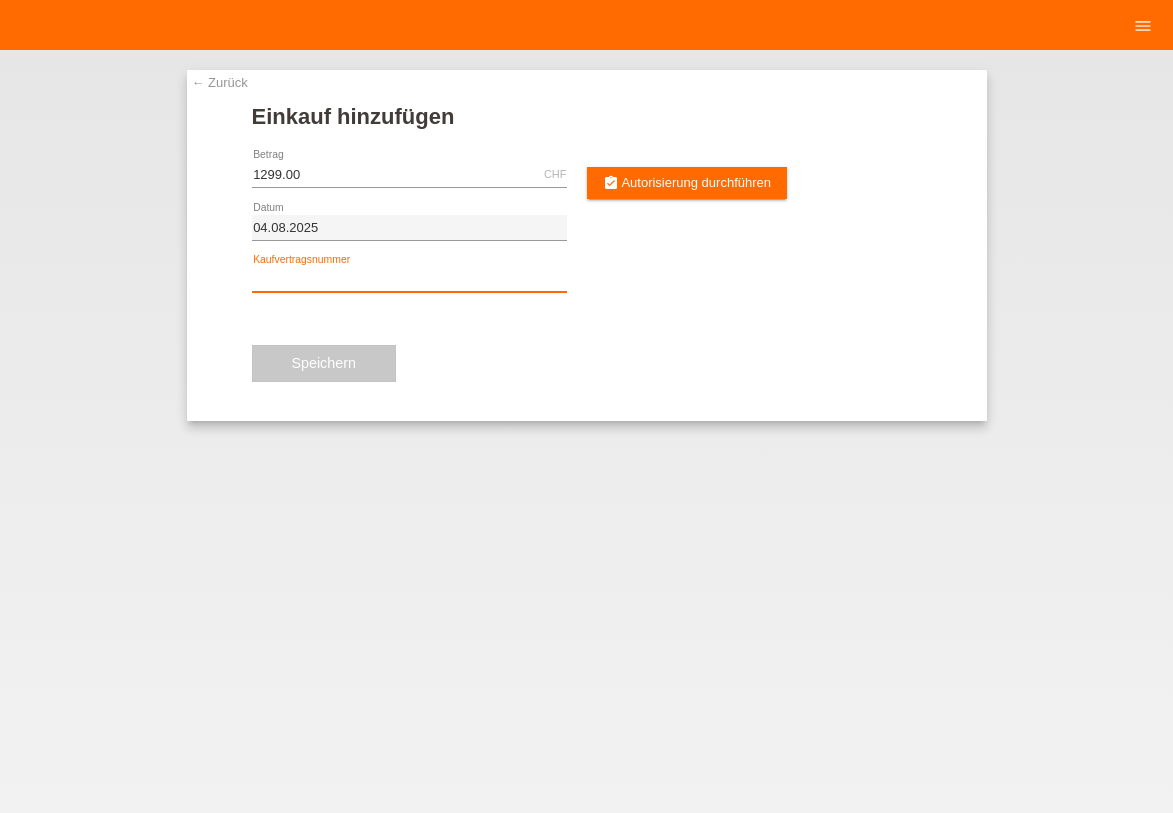click at bounding box center [409, 279] 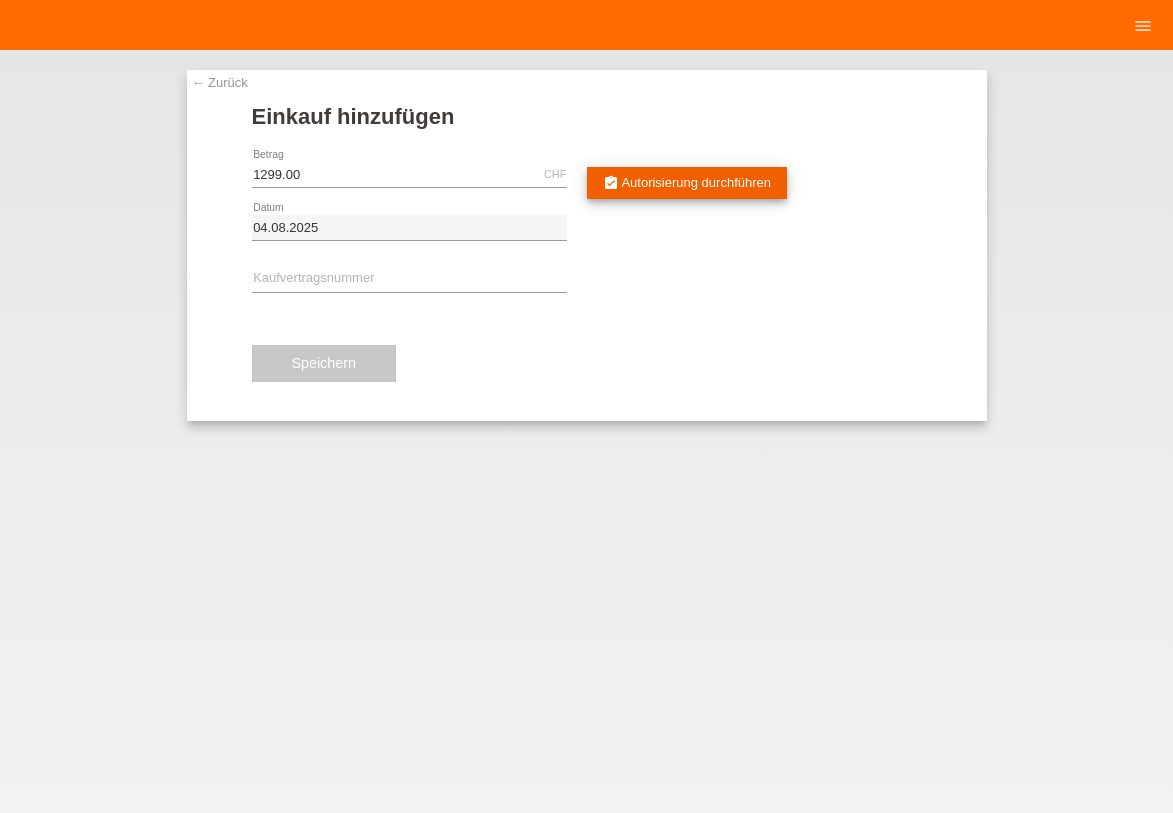 click on "Autorisierung durchführen" at bounding box center (696, 182) 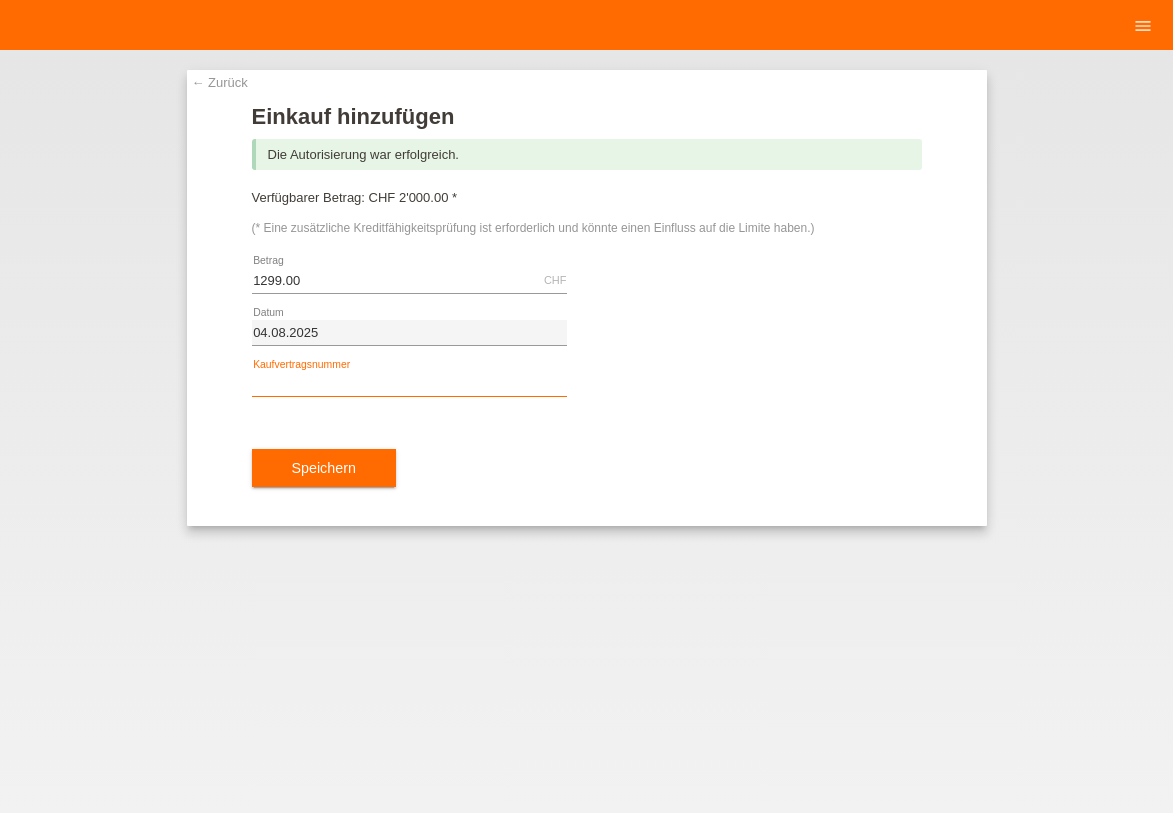 click at bounding box center [409, 384] 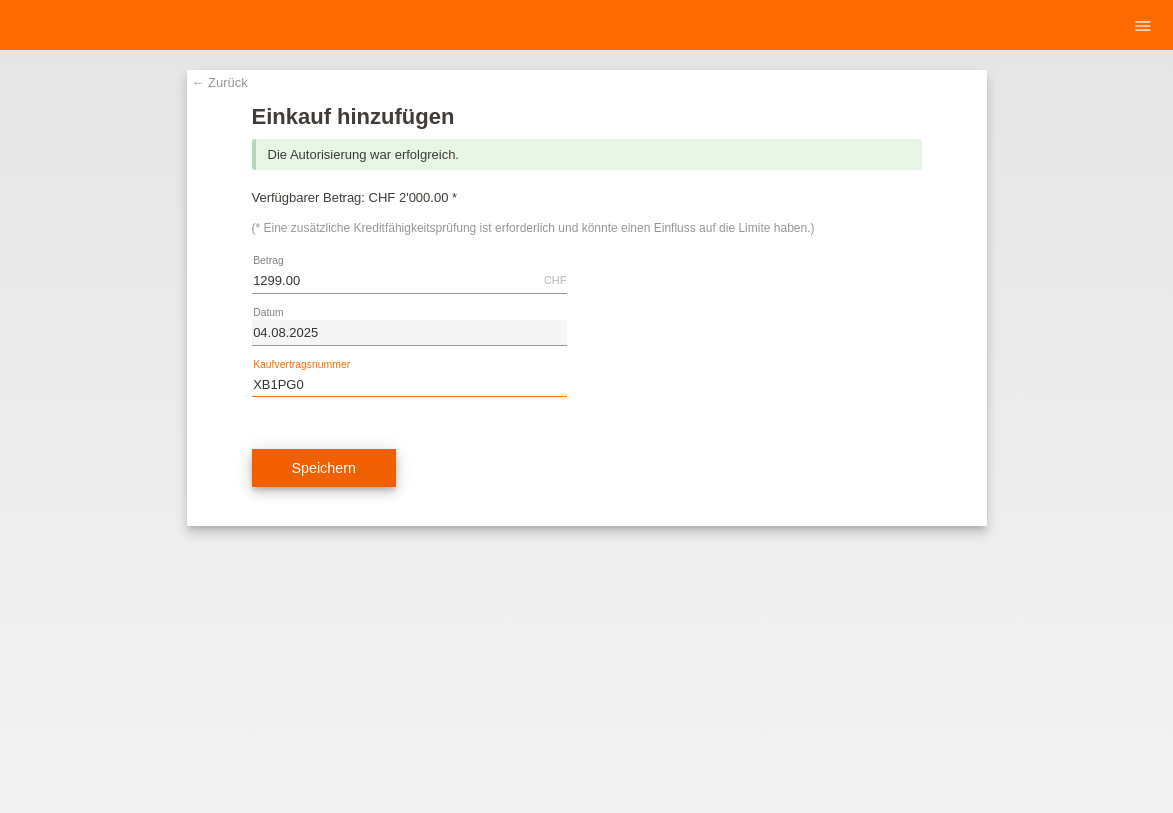type on "XB1PG0" 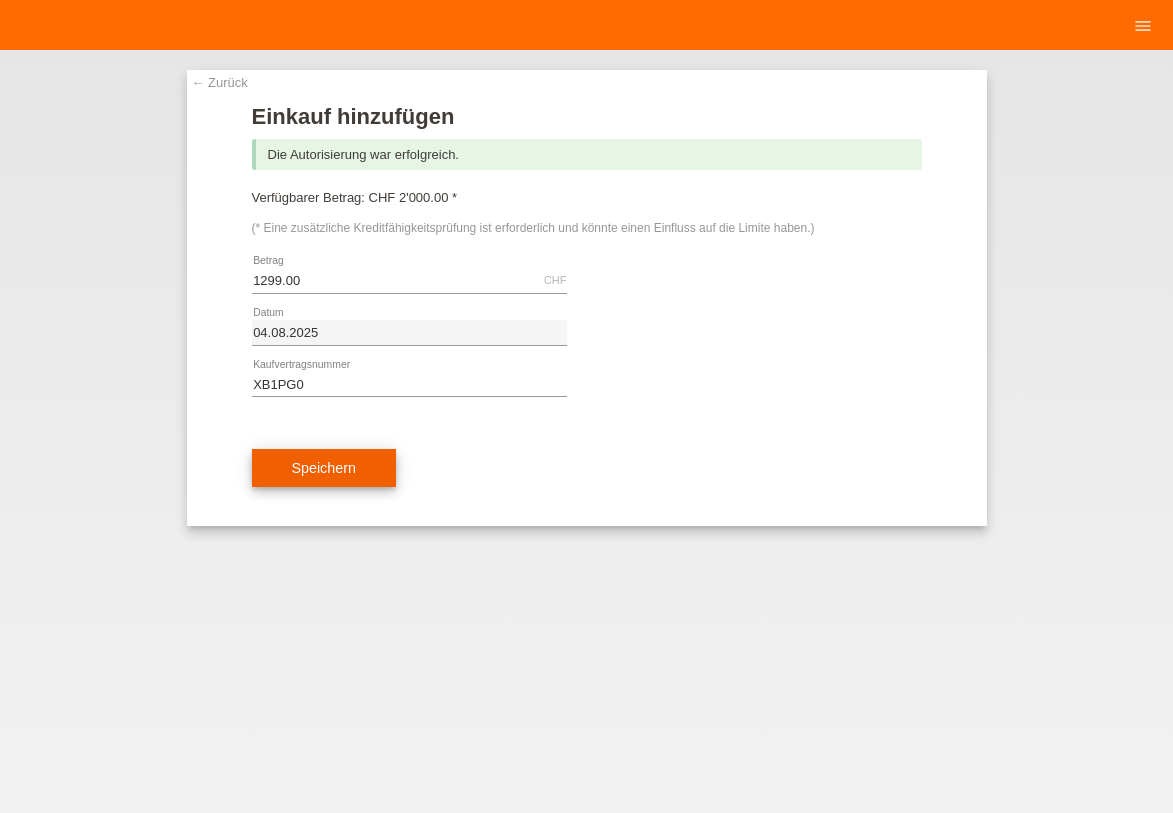 click on "Speichern" at bounding box center [324, 468] 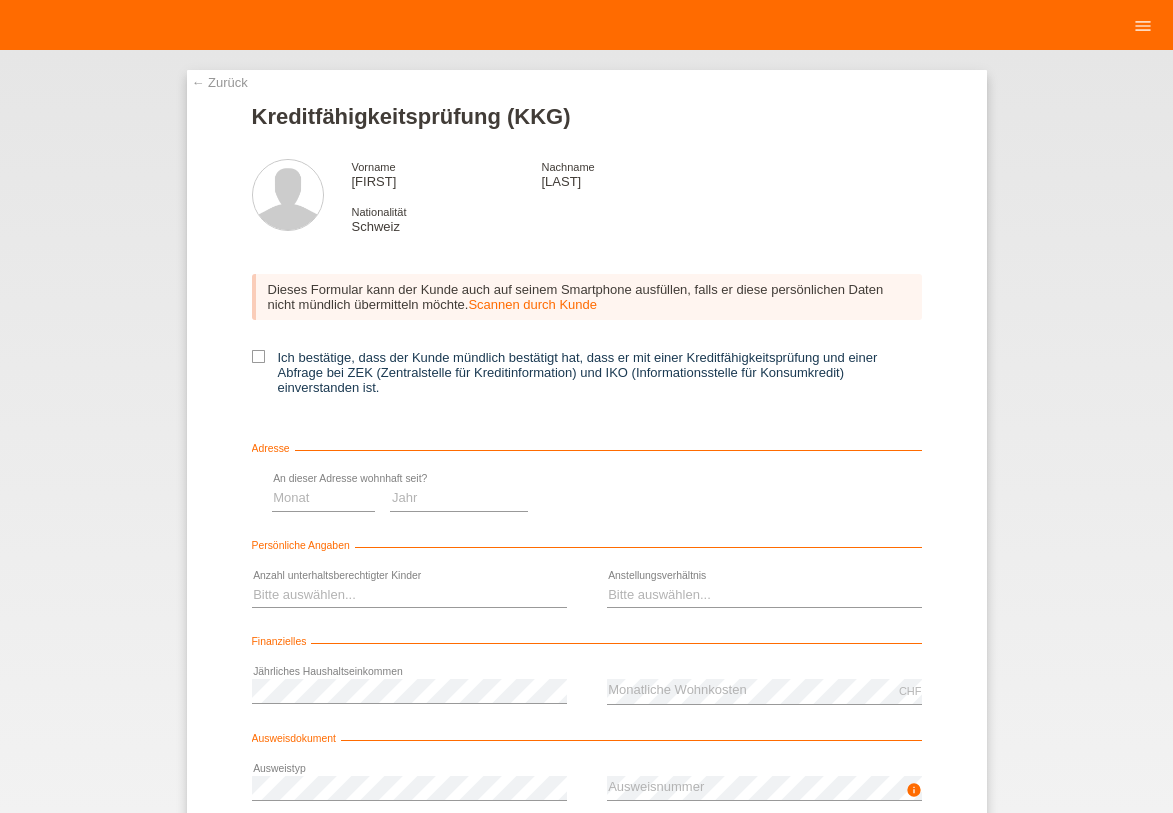 click at bounding box center (258, 356) 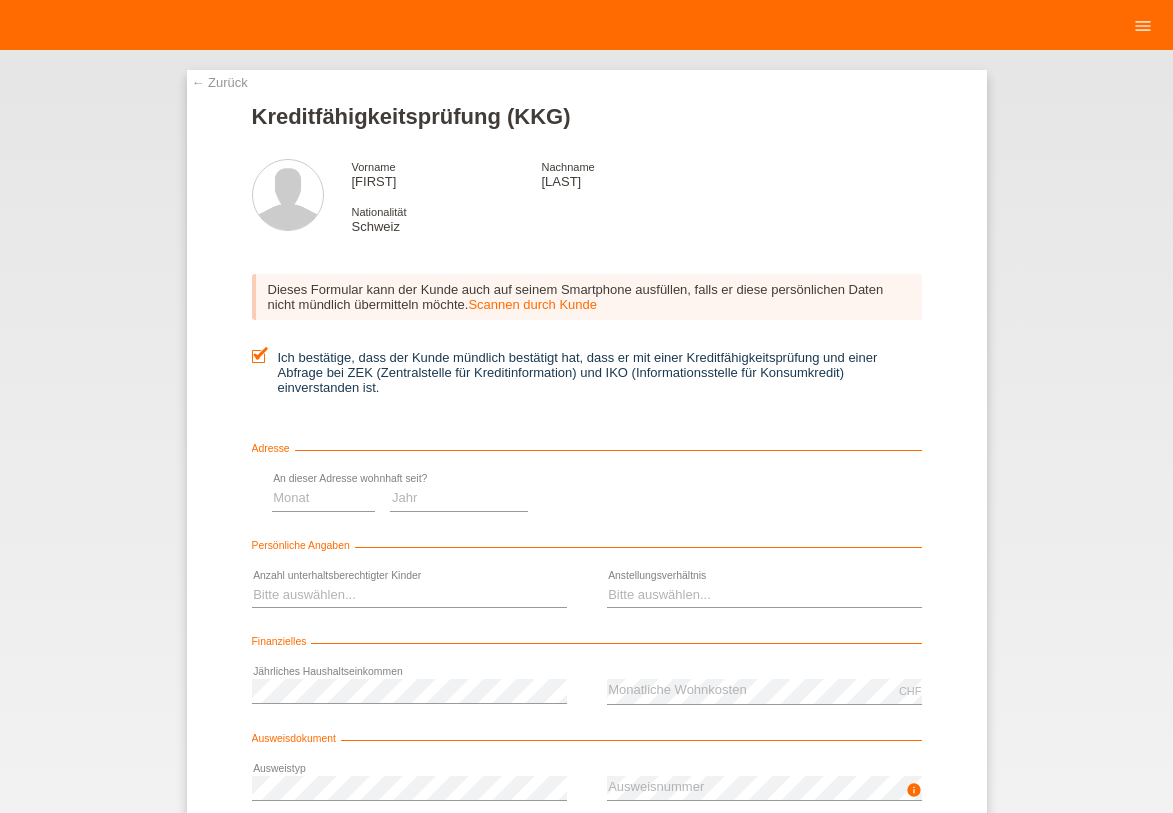 scroll, scrollTop: 0, scrollLeft: 0, axis: both 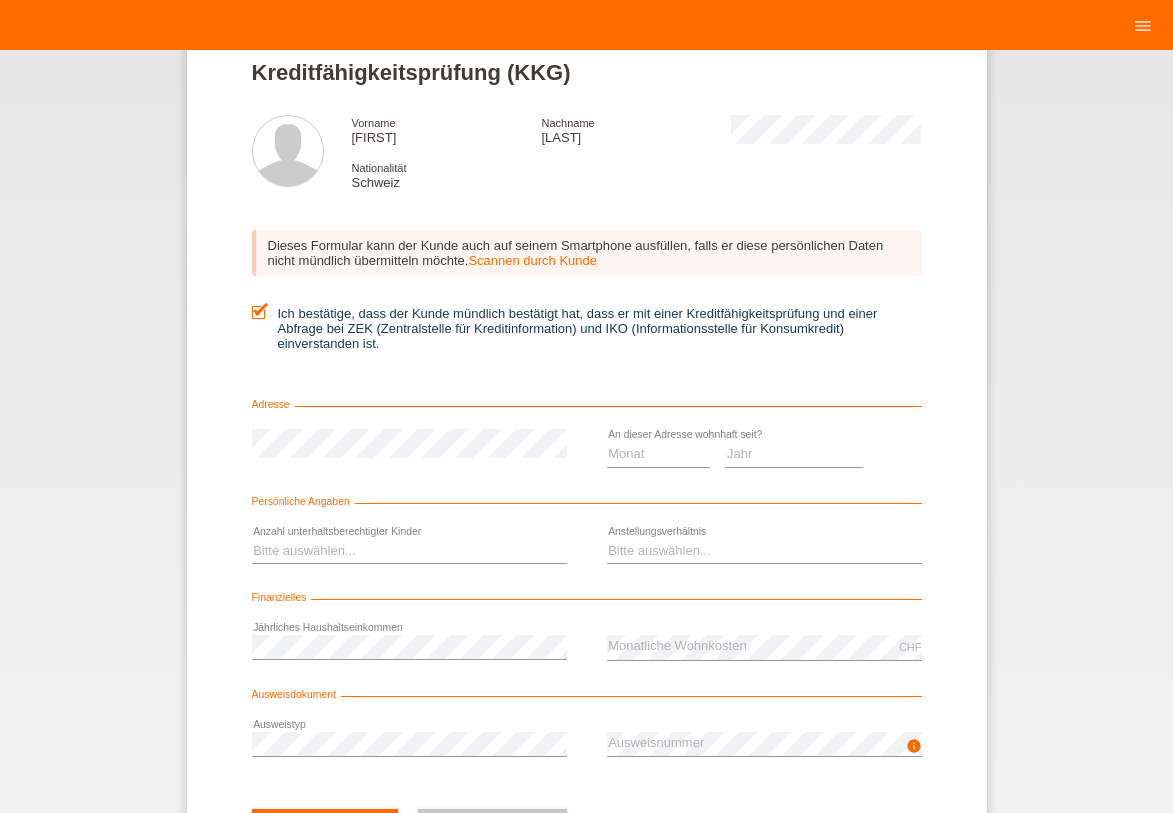 click on "Bitte auswählen...
0
1
2
3
4
5
6
7
8
9
error" at bounding box center [409, 551] 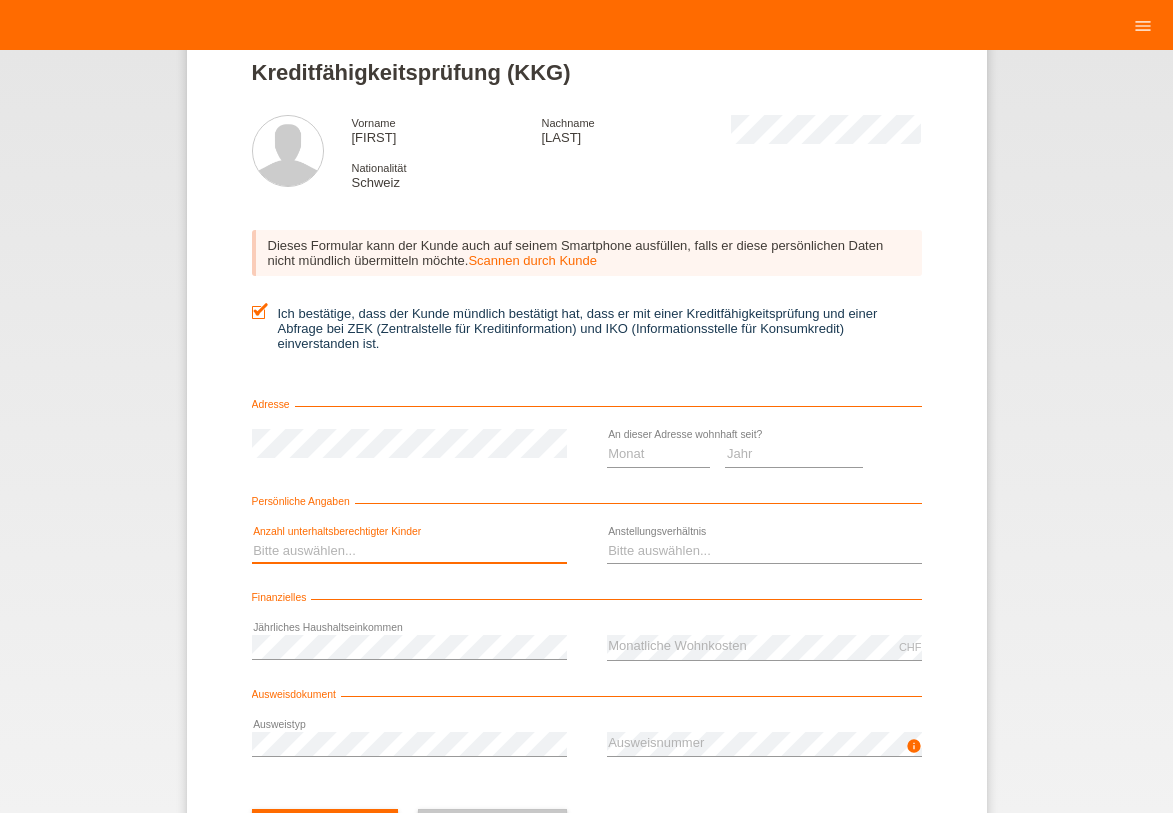 click on "Bitte auswählen...
0
1
2
3
4
5
6
7
8
9" at bounding box center [409, 551] 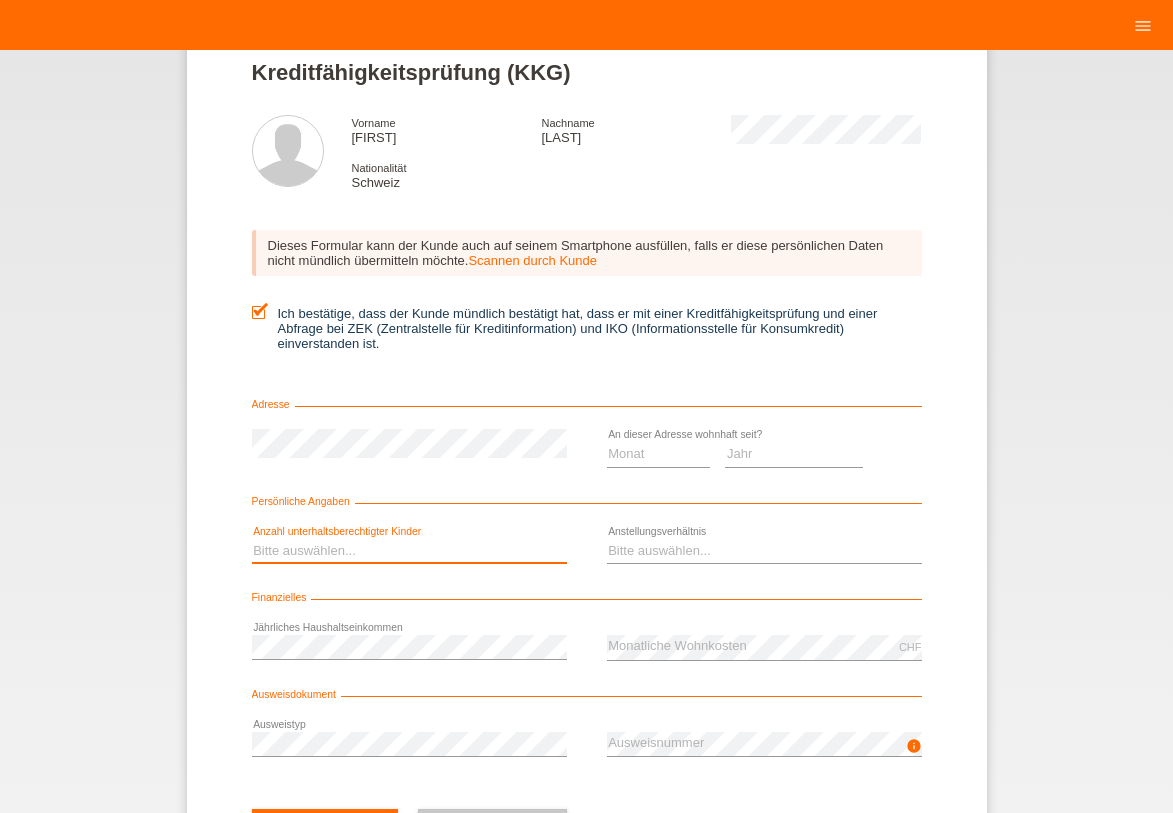 select on "0" 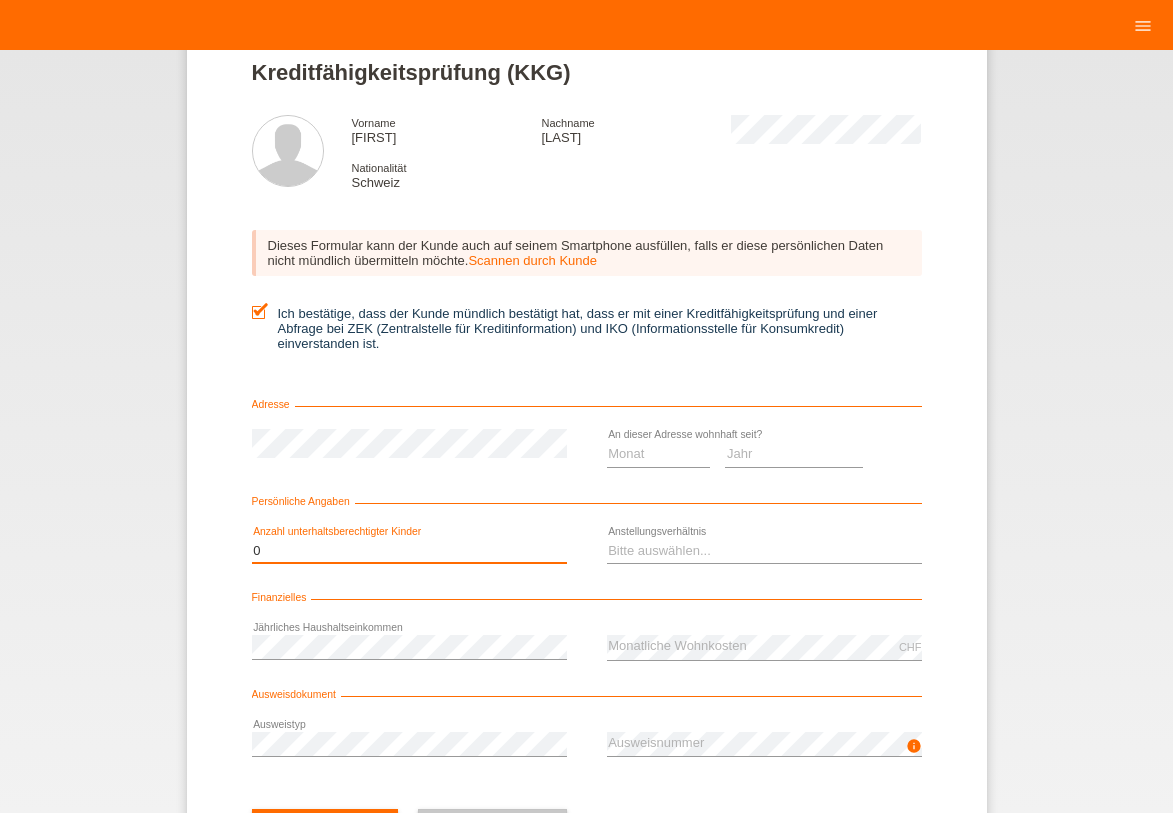 click on "0" at bounding box center [0, 0] 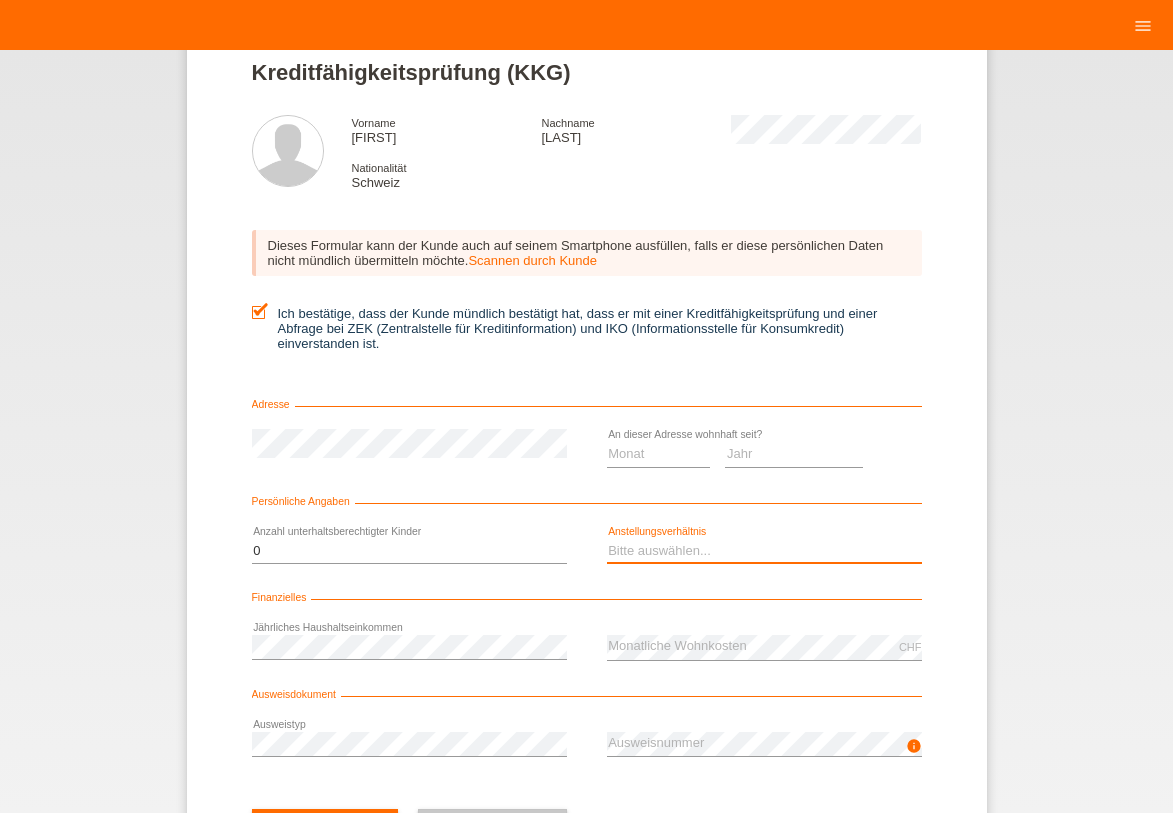 click on "Bitte auswählen...
Unbefristet
Befristet
Lehrling/Student
Pensioniert
Nicht arbeitstätig
Hausfrau/-mann
Selbständig" at bounding box center (764, 551) 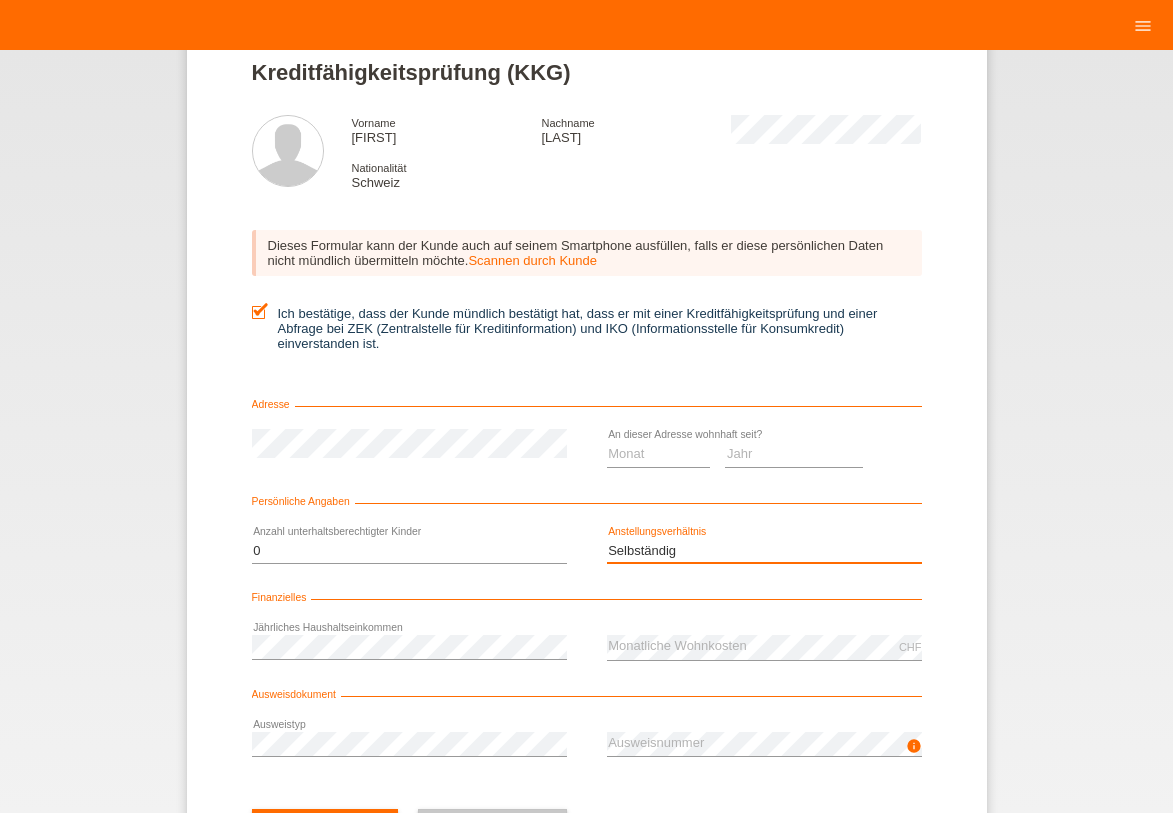 click on "Selbständig" at bounding box center [0, 0] 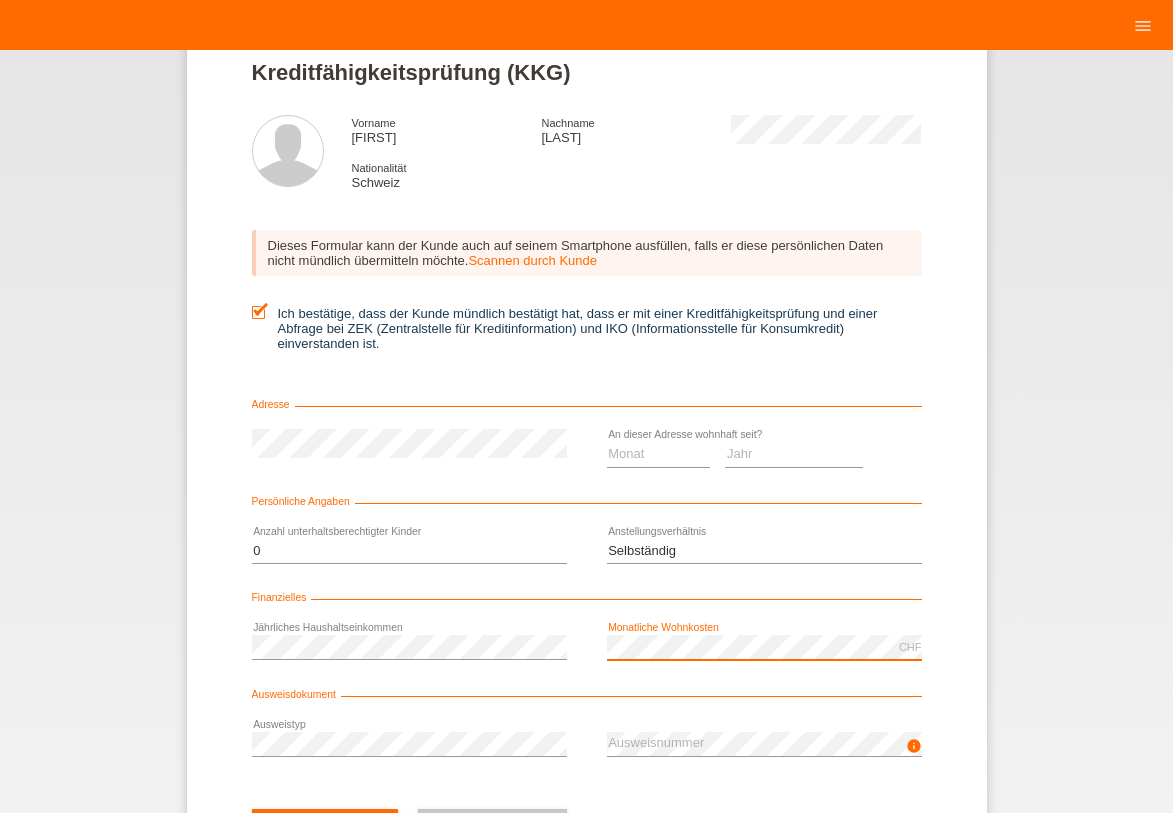 scroll, scrollTop: 88, scrollLeft: 0, axis: vertical 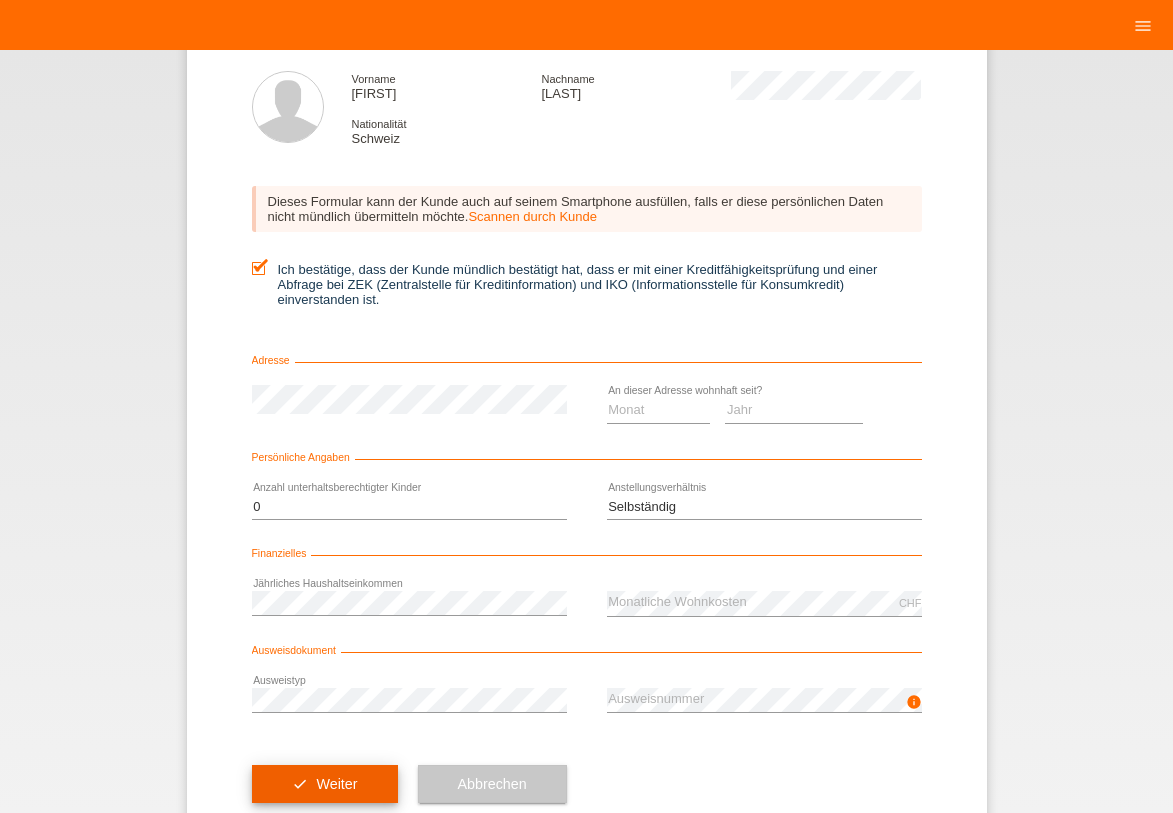 click on "check   Weiter" at bounding box center (325, 784) 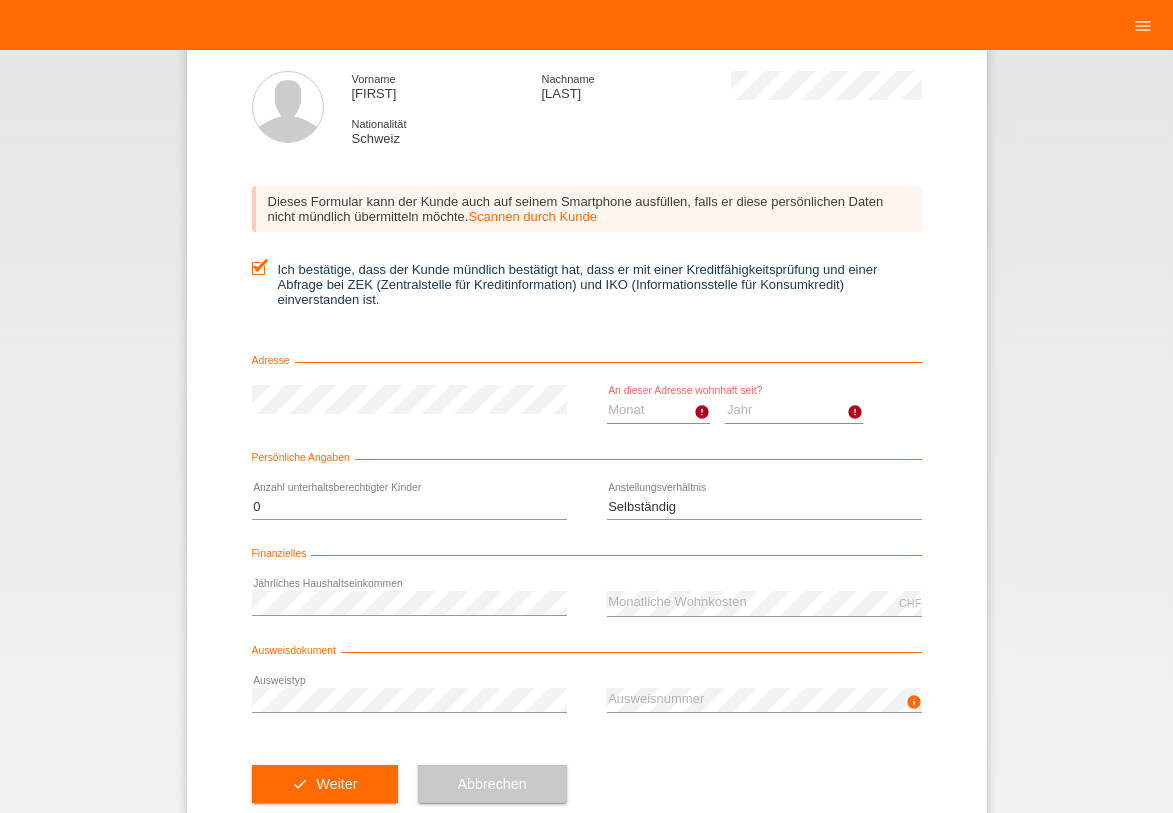 click on "Monat
01
02
03
04
05
06
07
08
09
10 11 12 error" at bounding box center (659, 410) 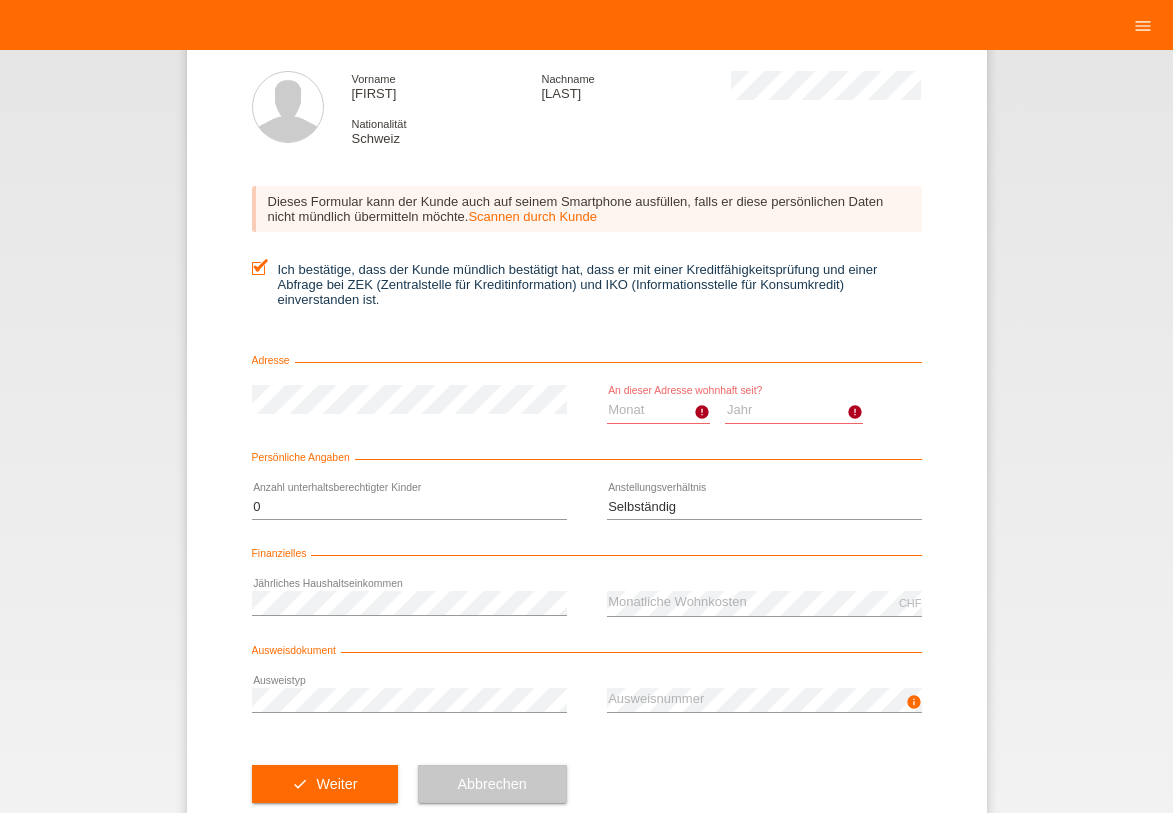 click on "Monat
01
02
03
04
05
06
07
08
09
10 11 12 error" at bounding box center (659, 410) 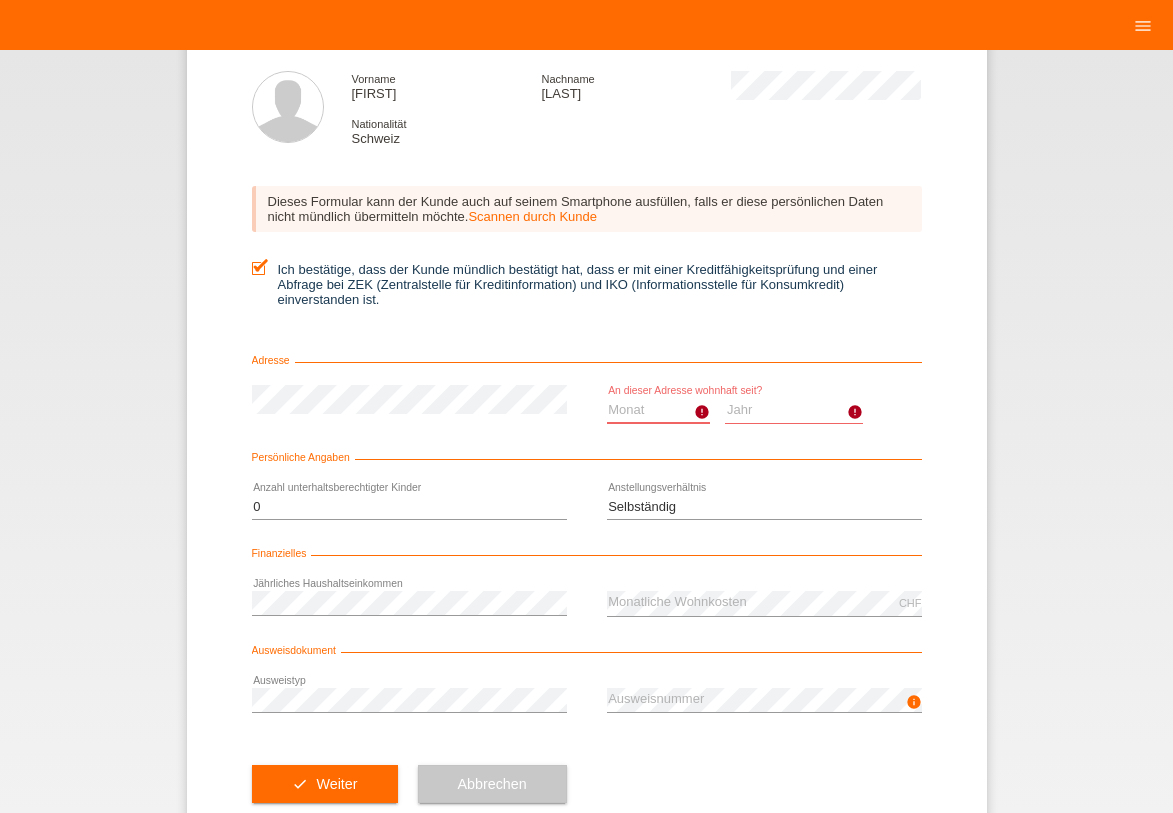 click on "Monat
01
02
03
04
05
06
07
08
09
10" at bounding box center (659, 410) 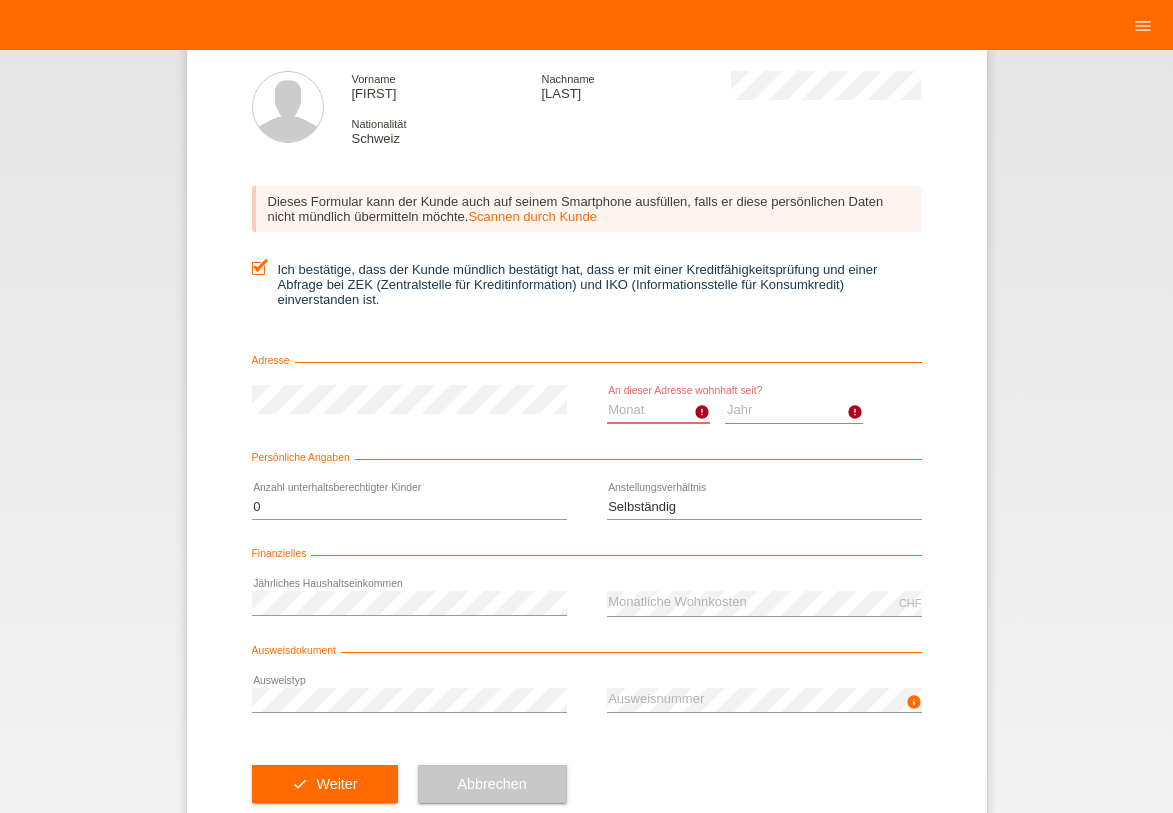 select on "04" 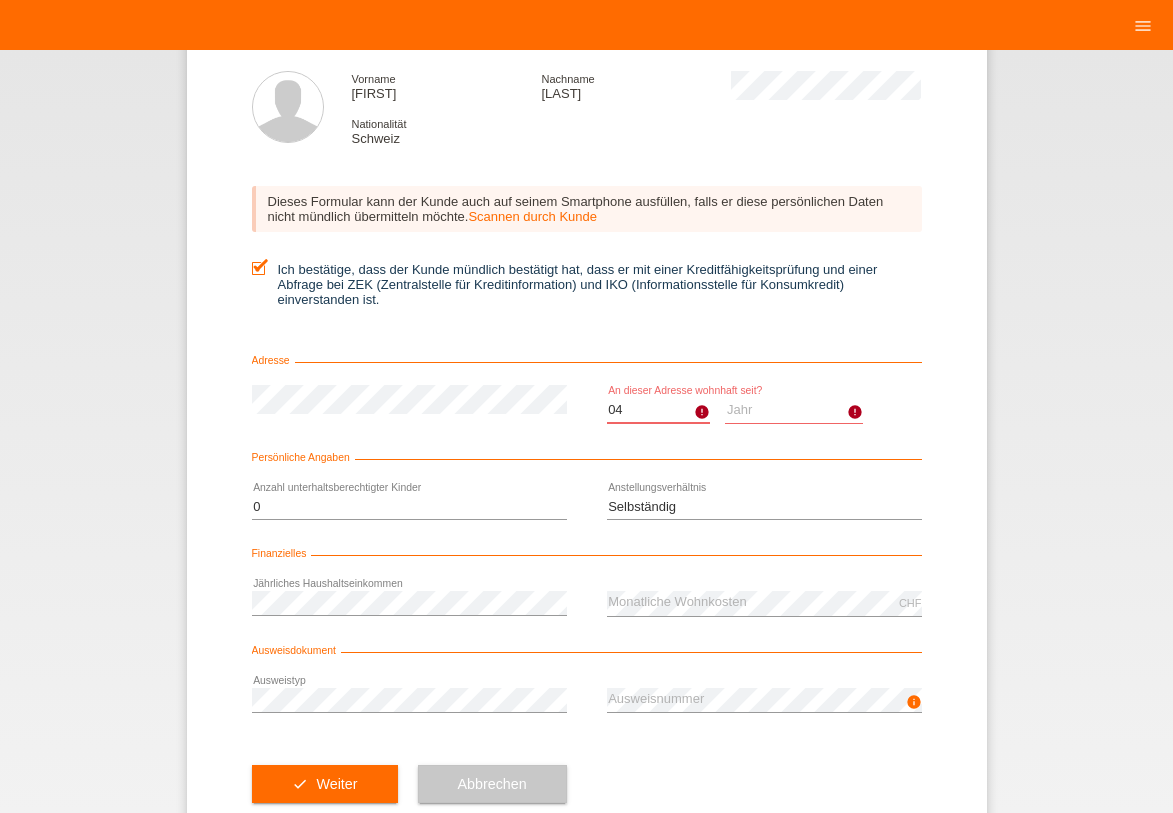 click on "04" at bounding box center [0, 0] 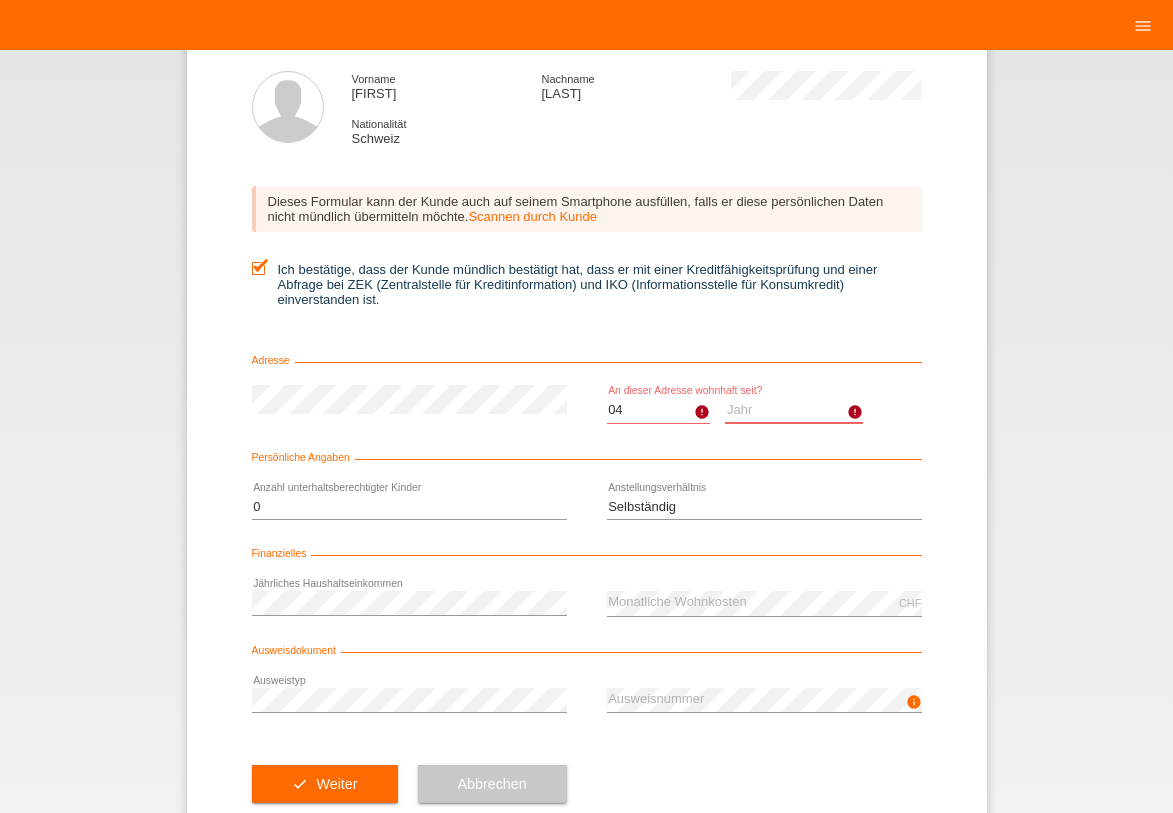 click on "Jahr
2025
2024
2023
2022
2021
2020
2019
2018
2017
2016 2015 2014 2013 2012 2011 2010 2009 2008 2007 2006 2005 2004 2003" at bounding box center (794, 410) 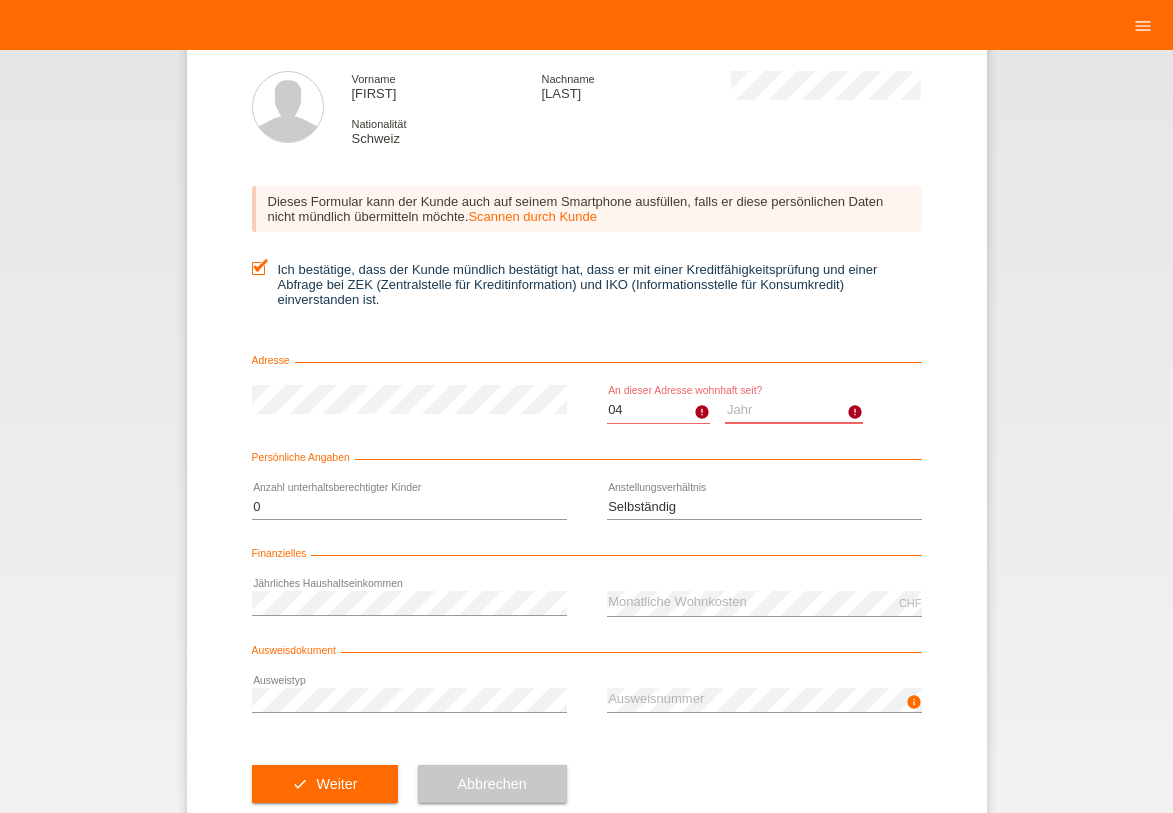 scroll, scrollTop: 138, scrollLeft: 0, axis: vertical 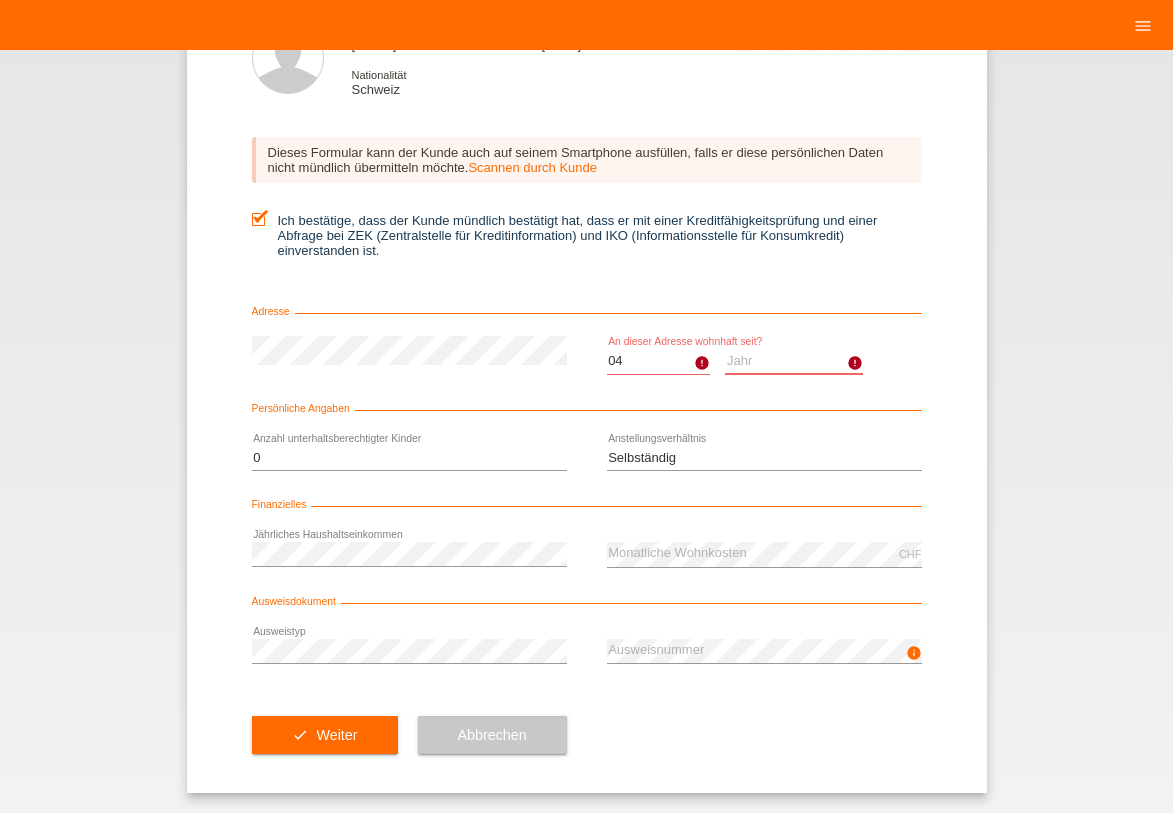 click on "Jahr
2025
2024
2023
2022
2021
2020
2019
2018
2017
2016 2015 2014 2013 2012 2011 2010 2009 2008 2007 2006 2005 2004 2003" at bounding box center (794, 361) 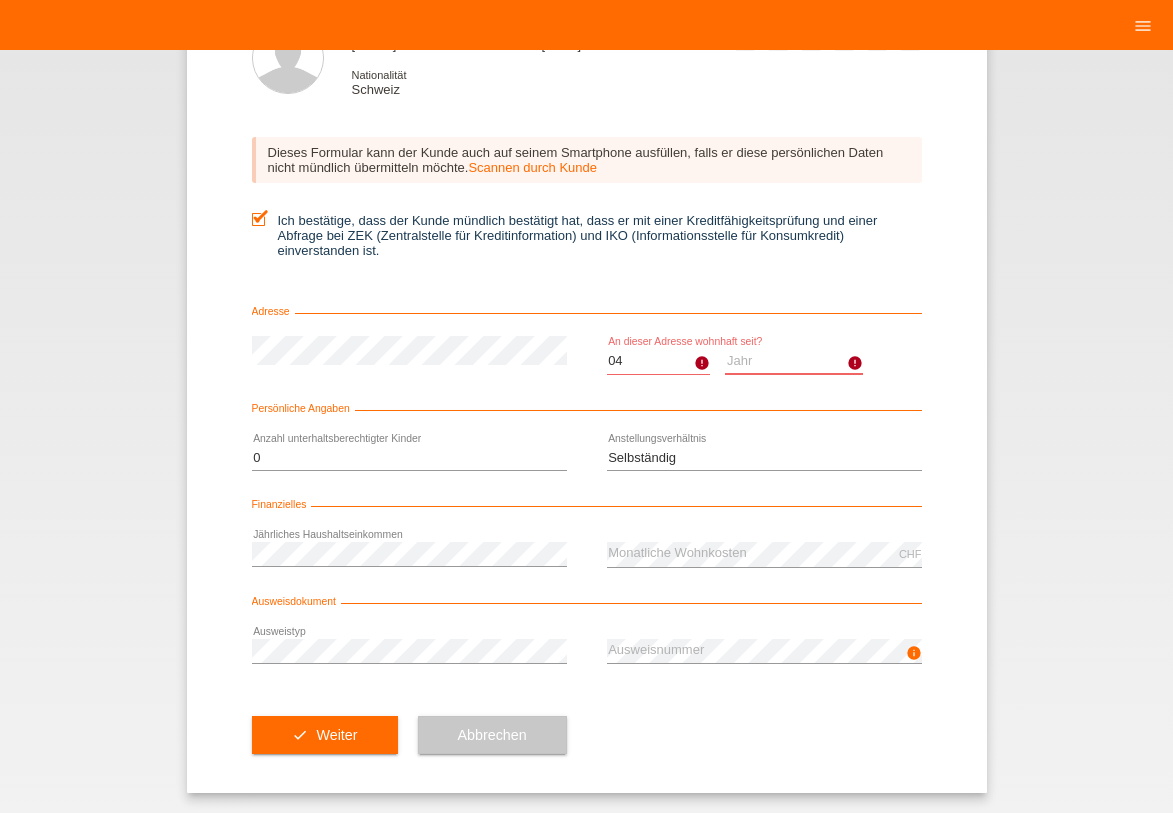 scroll, scrollTop: 0, scrollLeft: 0, axis: both 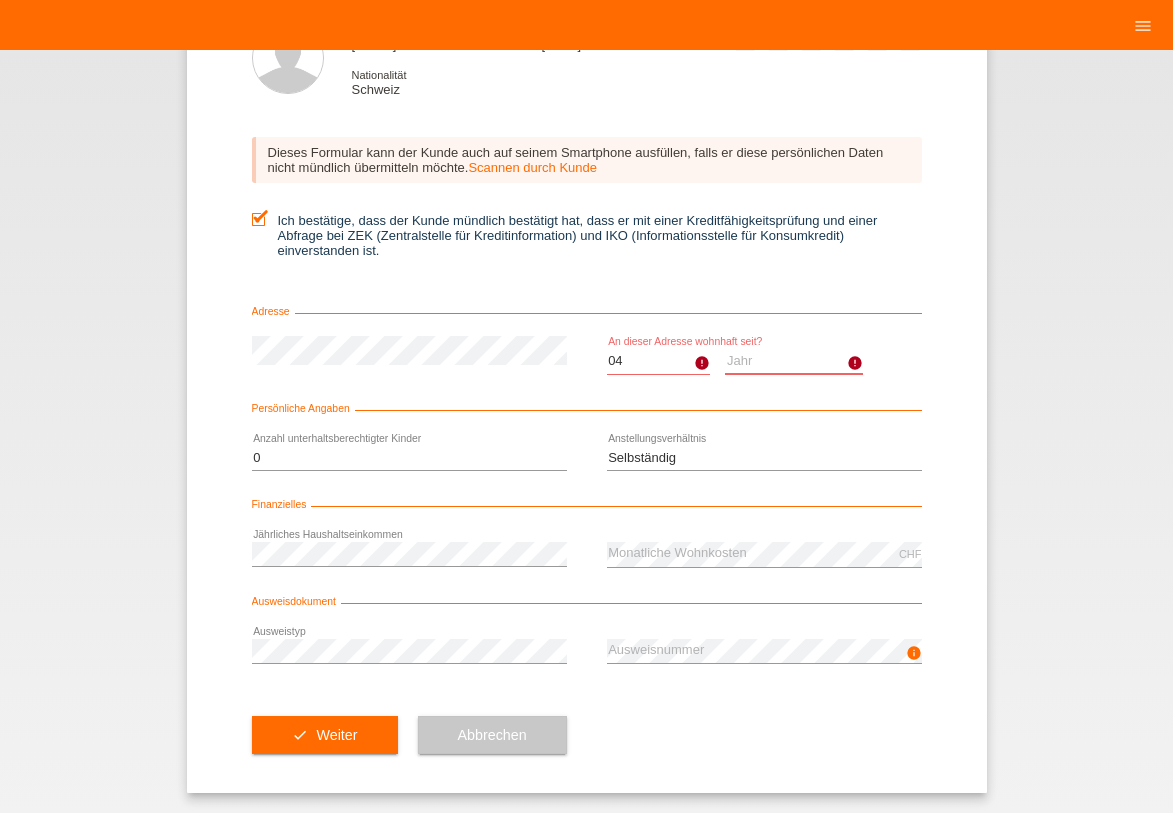 drag, startPoint x: 852, startPoint y: 415, endPoint x: 851, endPoint y: 437, distance: 22.022715 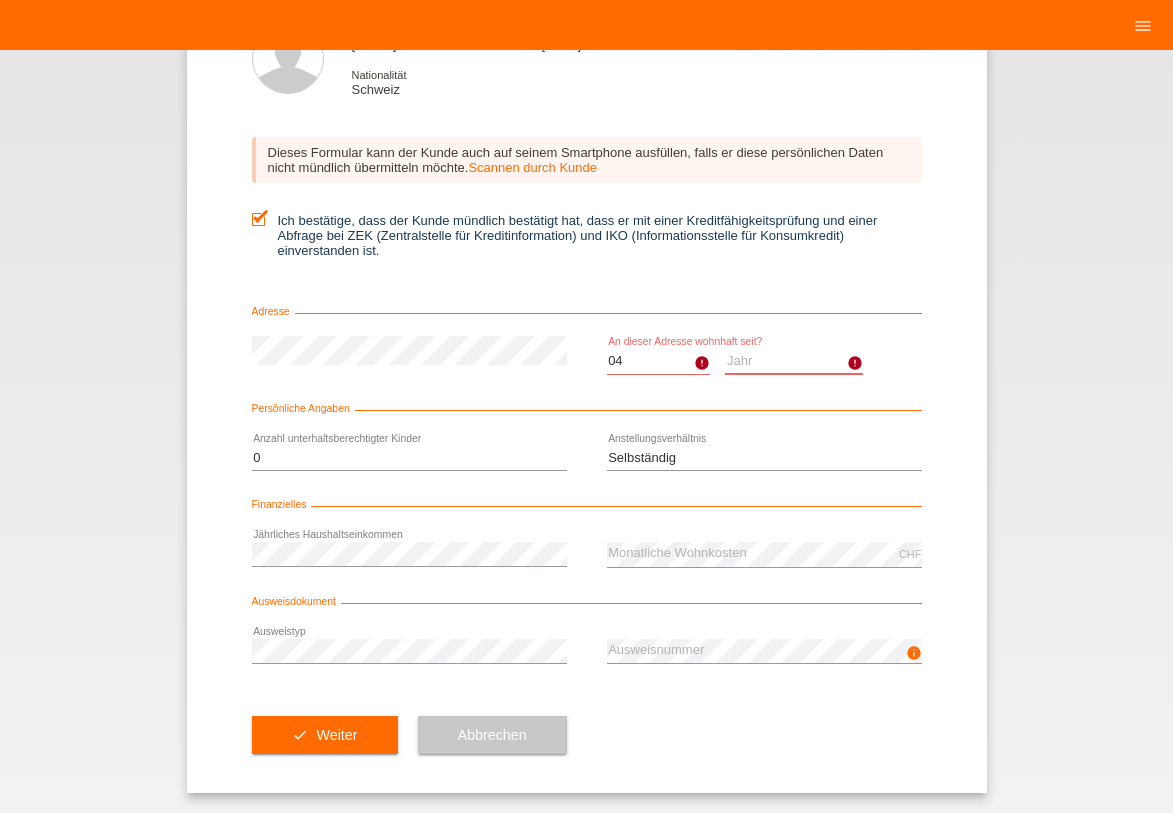 scroll, scrollTop: 0, scrollLeft: 0, axis: both 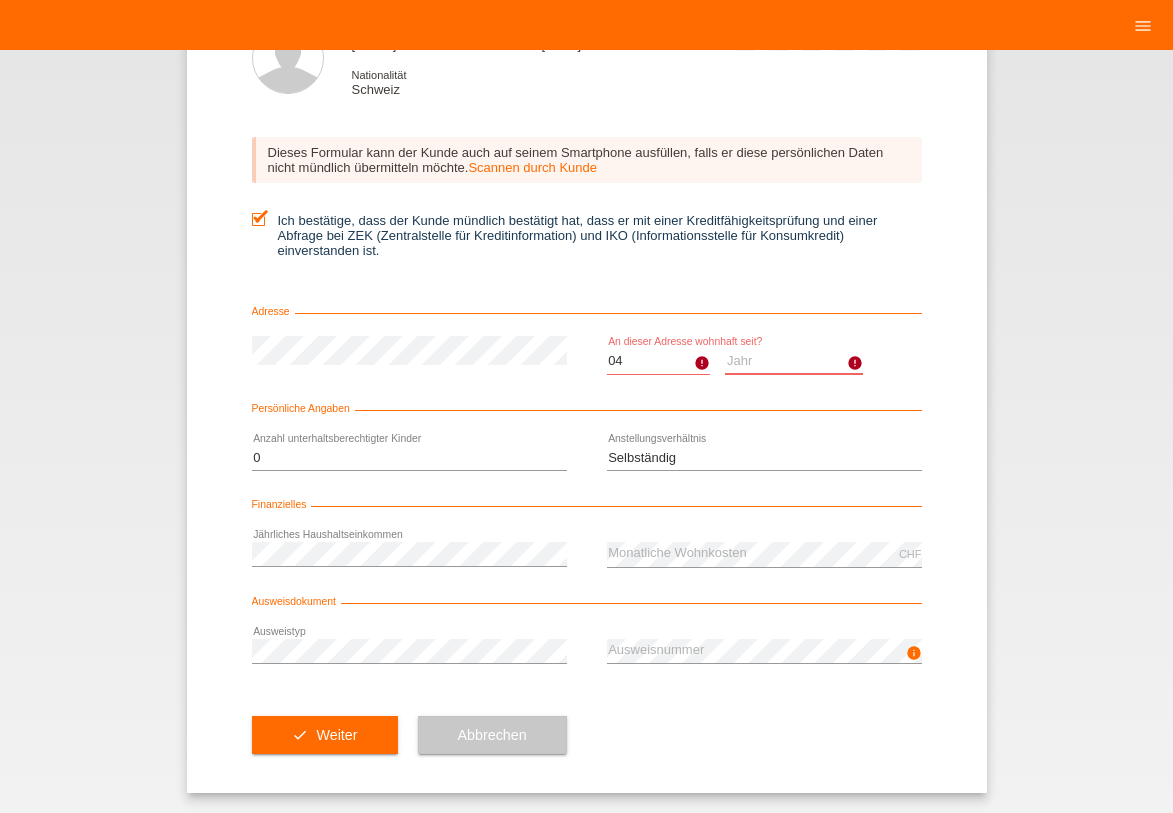 select on "2001" 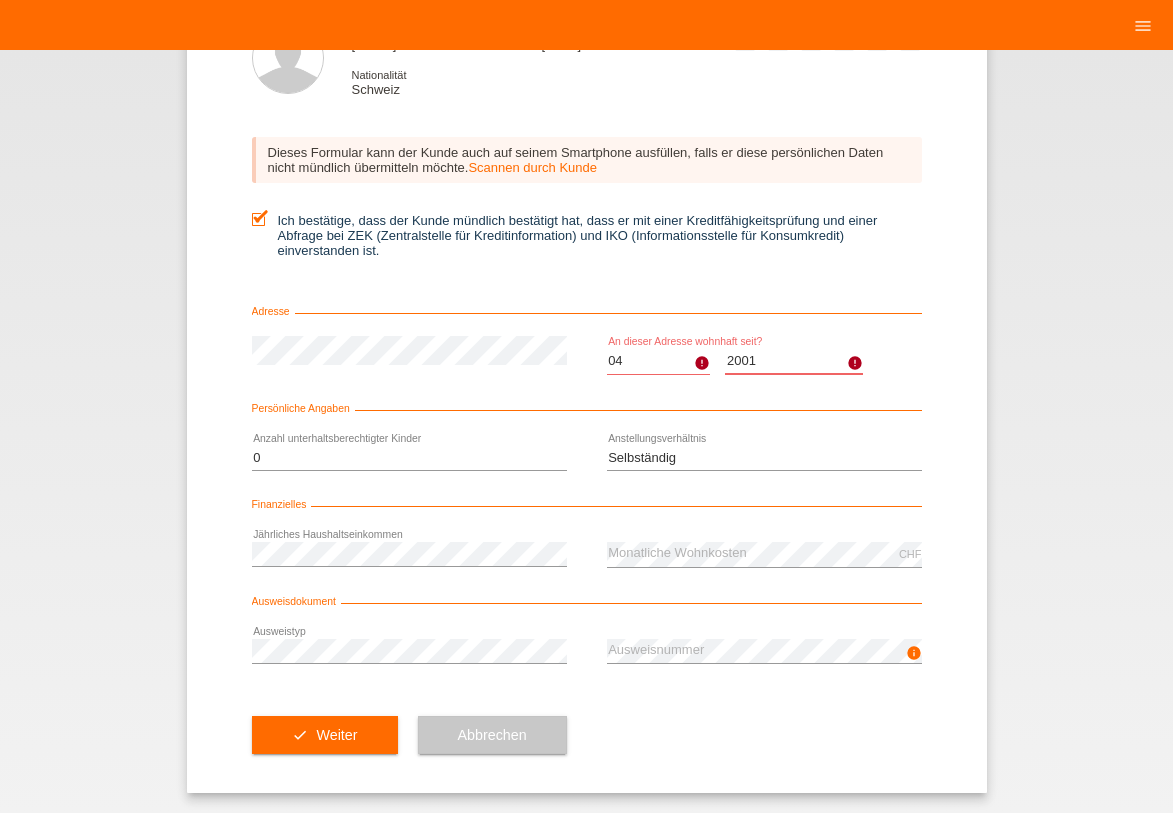 click on "2001" at bounding box center [0, 0] 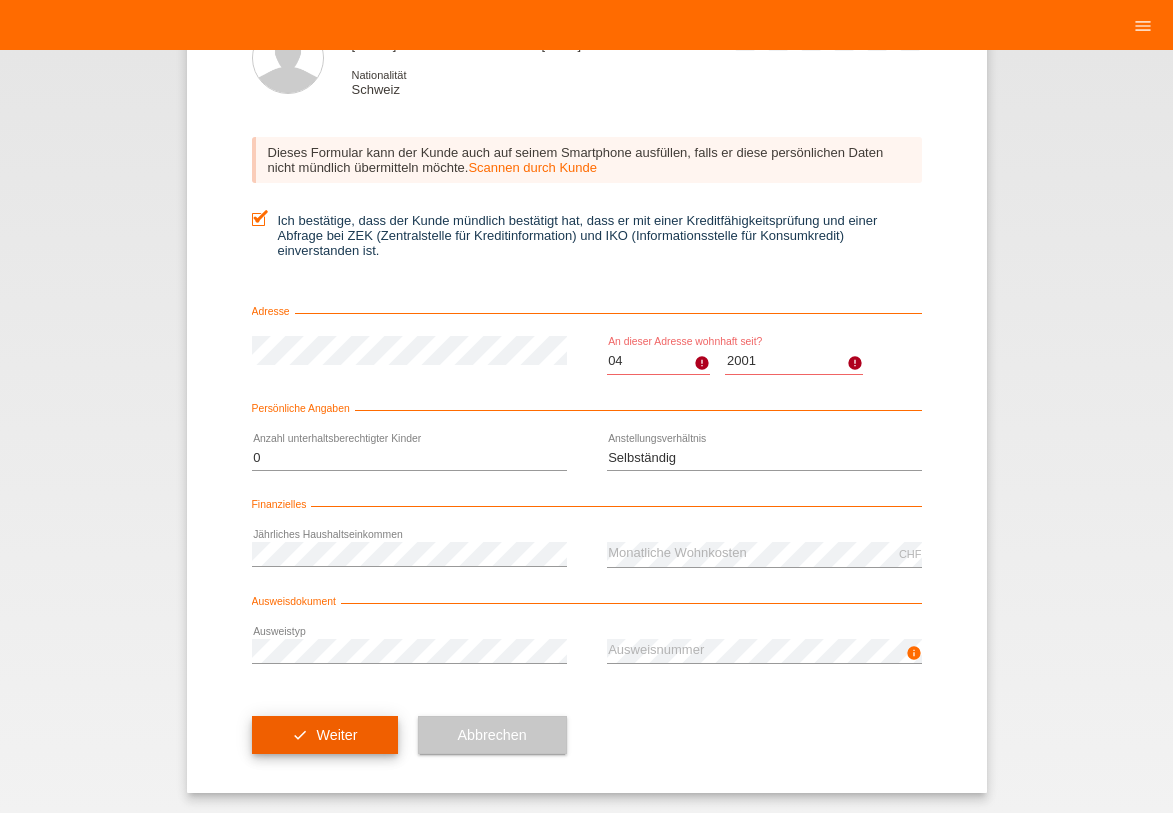 click on "check   Weiter" at bounding box center [325, 735] 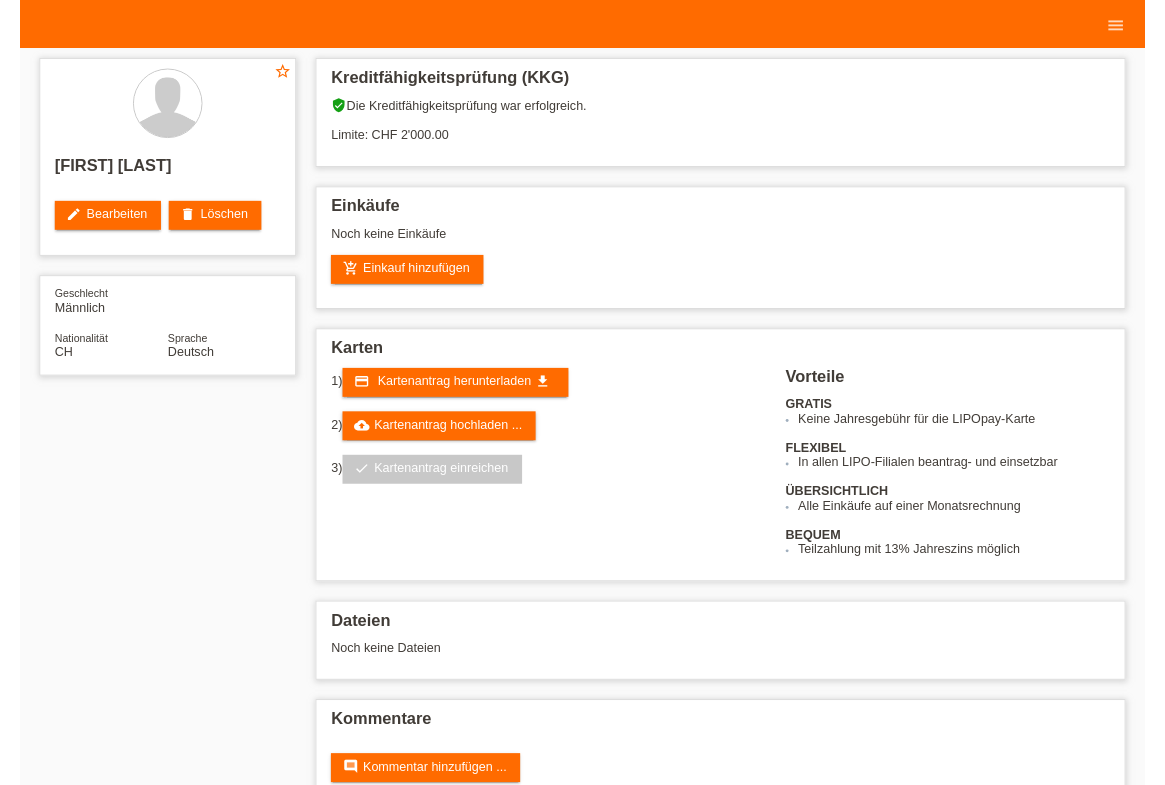 scroll, scrollTop: 0, scrollLeft: 0, axis: both 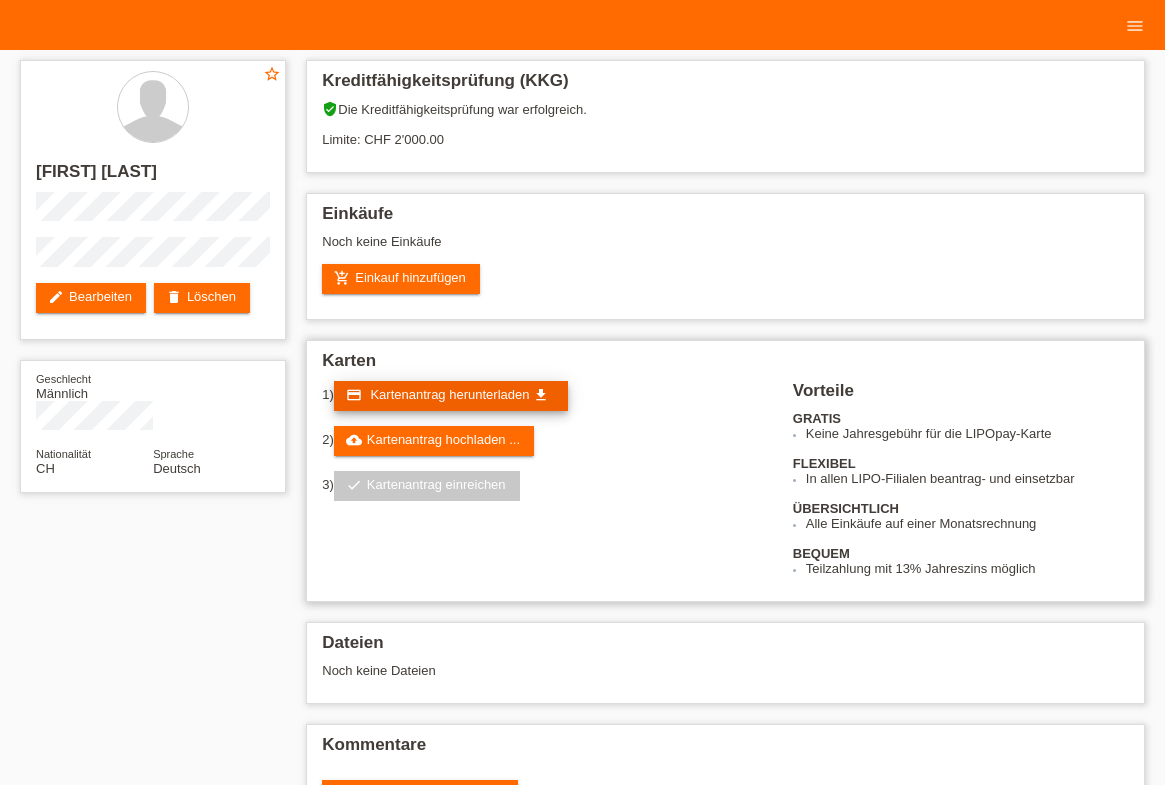 click on "credit_card
Kartenantrag herunterladen
get_app" at bounding box center [451, 396] 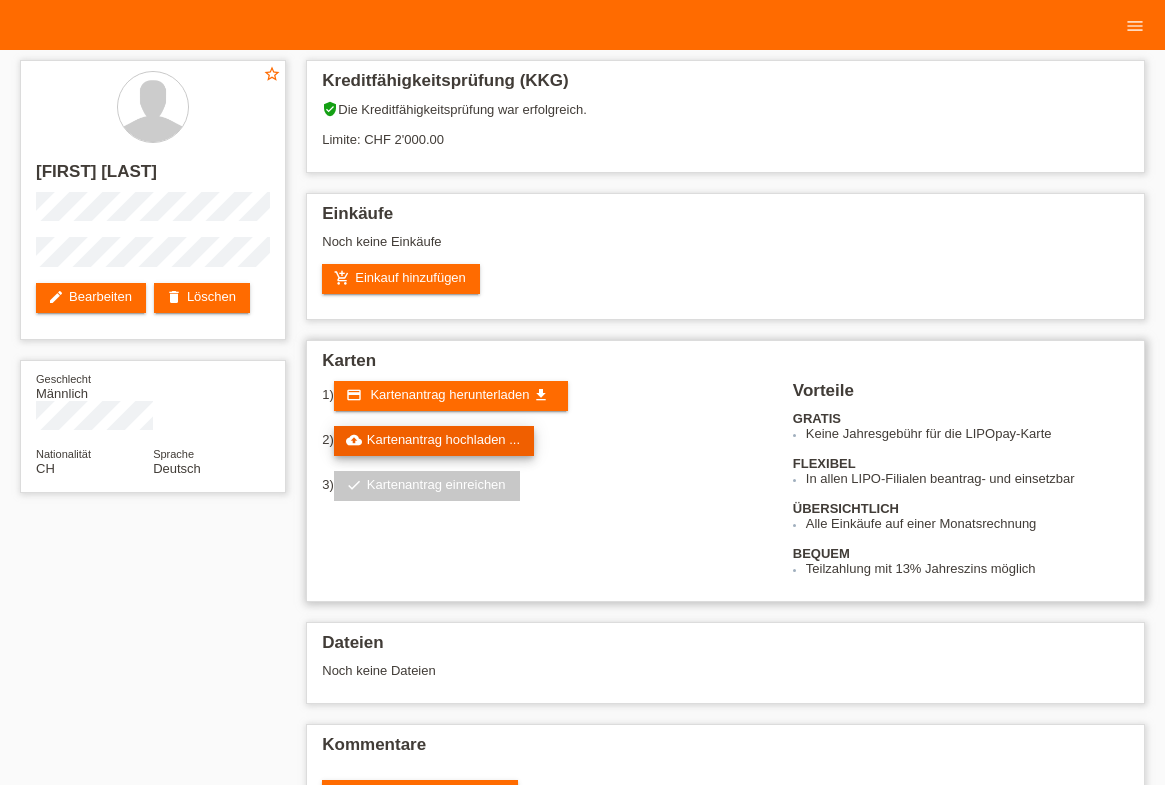 click on "cloud_upload  Kartenantrag hochladen ..." at bounding box center (434, 441) 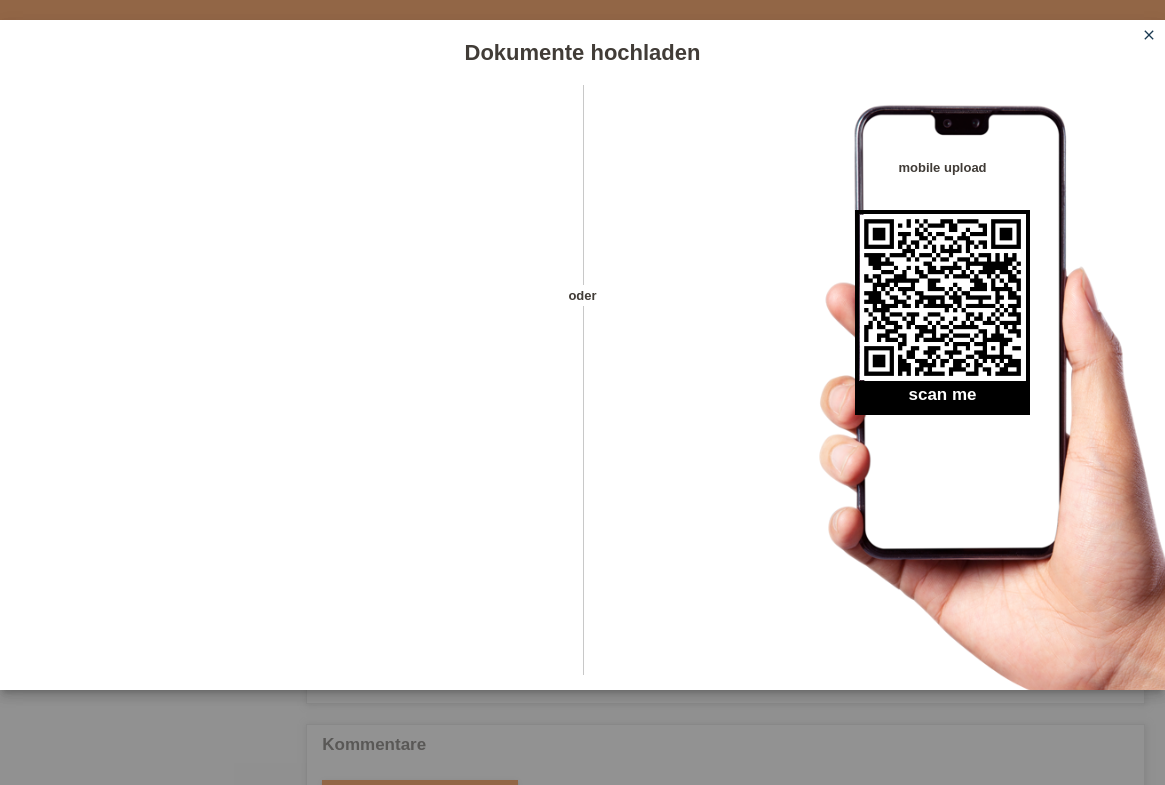 click on "close" at bounding box center [1149, 35] 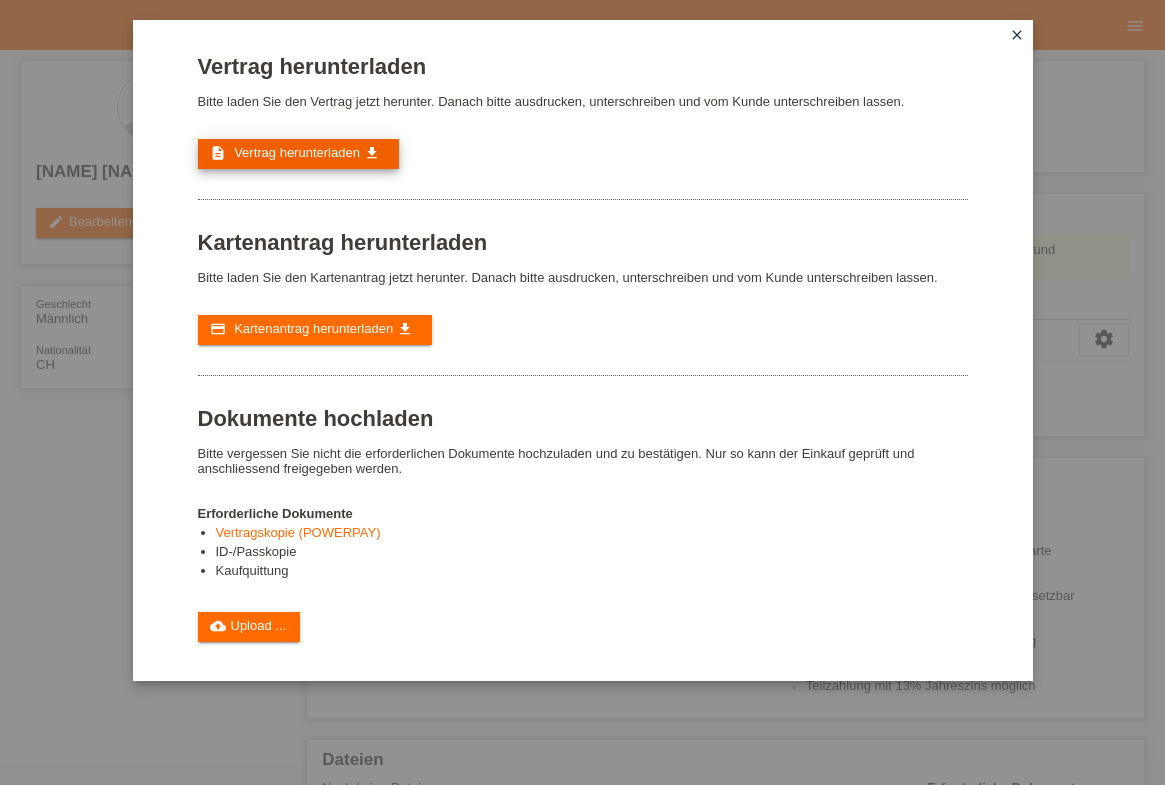 scroll, scrollTop: 0, scrollLeft: 0, axis: both 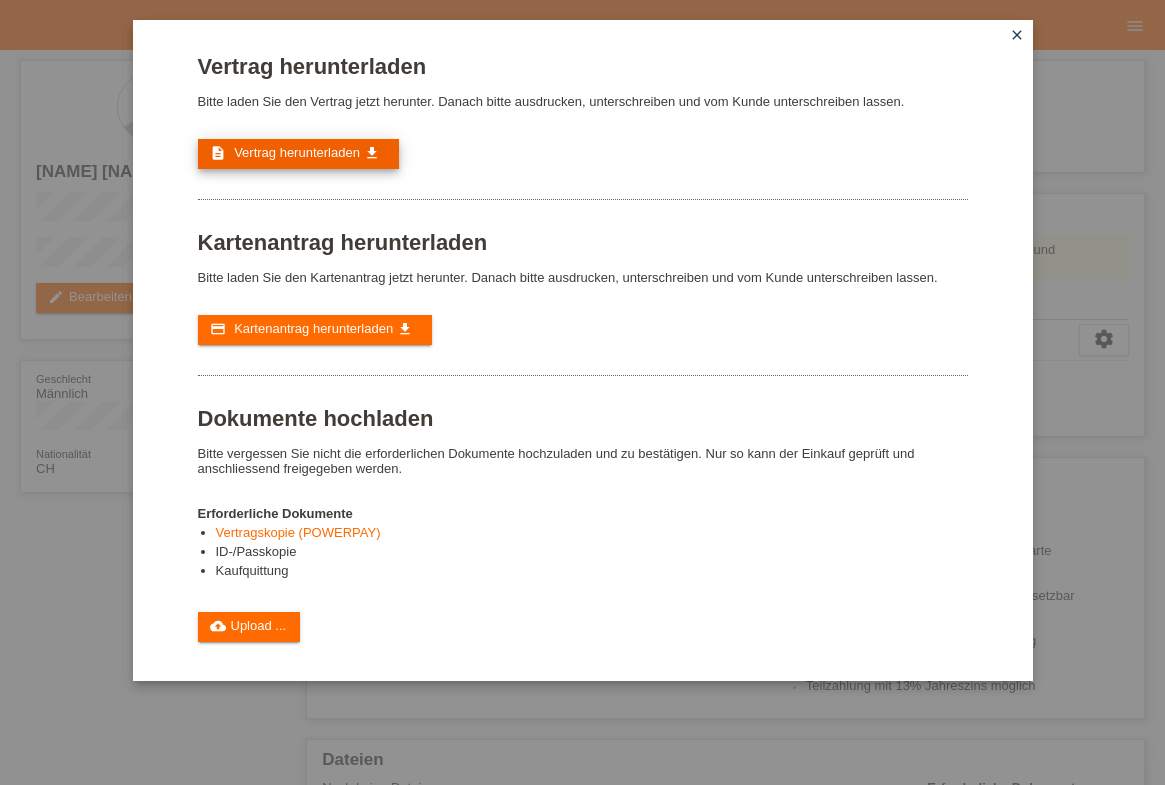 click on "Vertrag herunterladen" at bounding box center [297, 152] 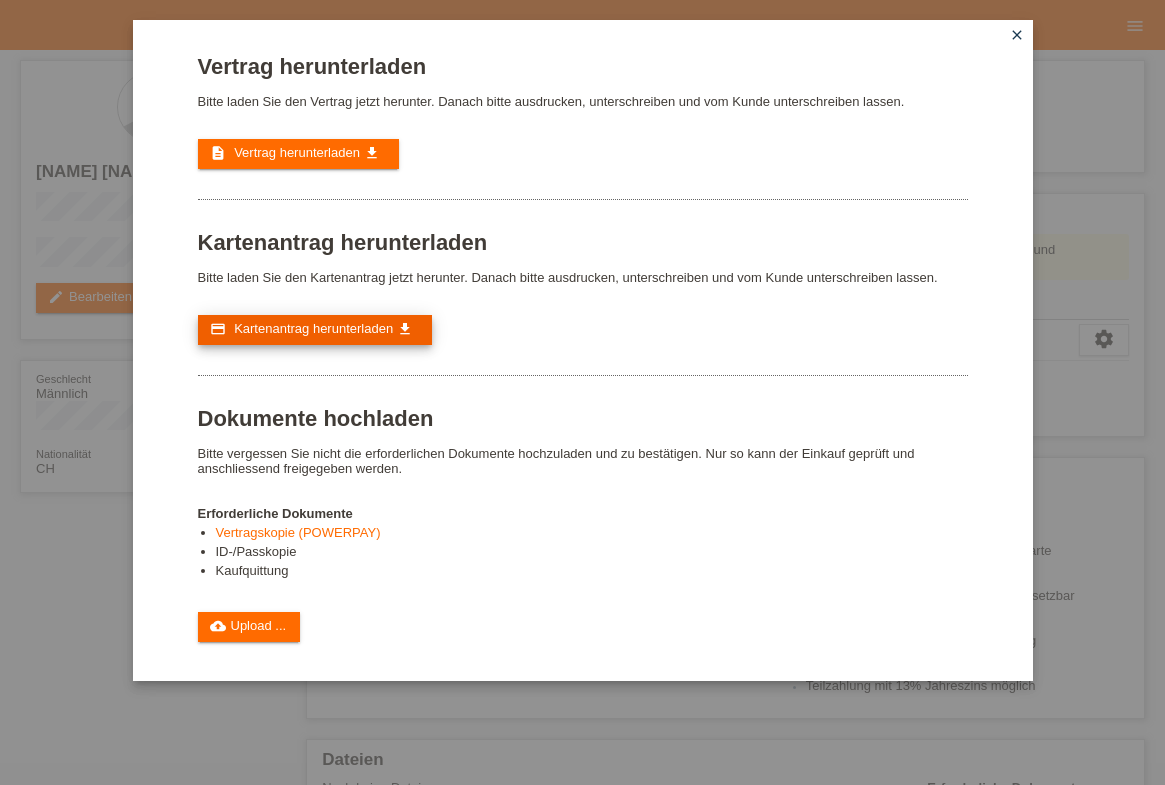 click on "Kartenantrag herunterladen" at bounding box center (313, 328) 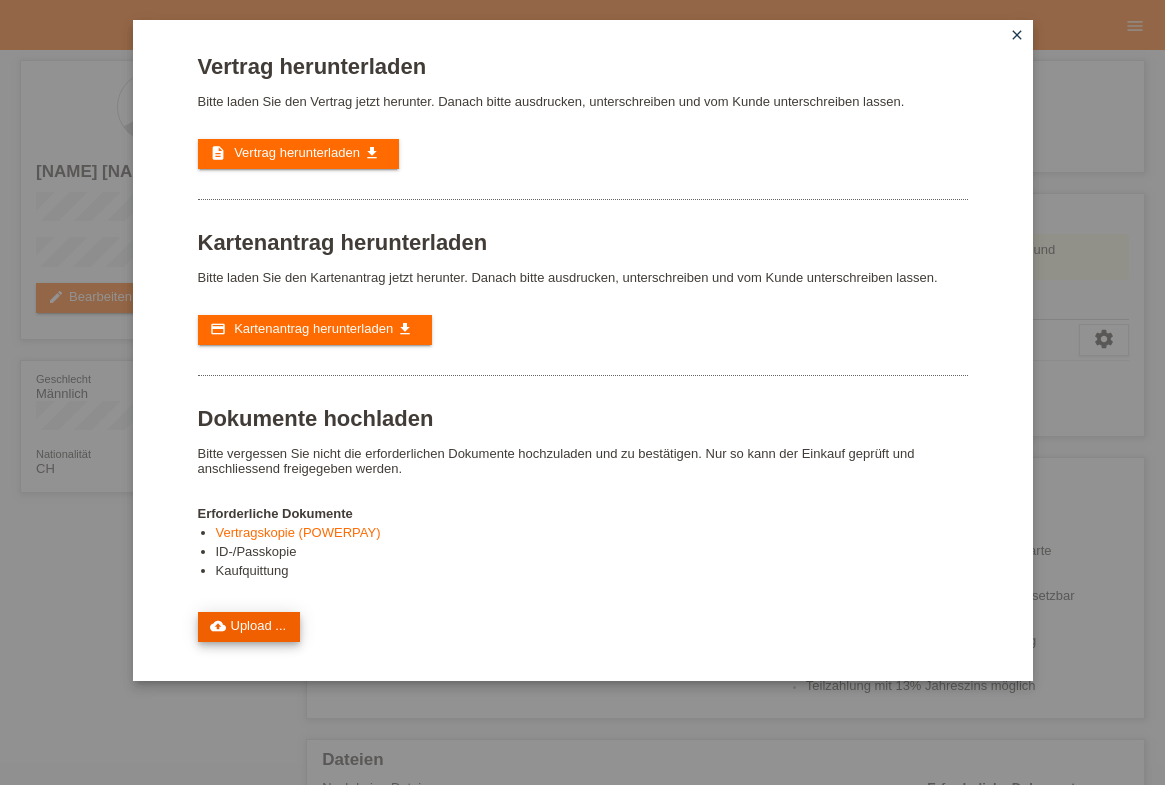 click on "cloud_upload  Upload ..." at bounding box center [249, 627] 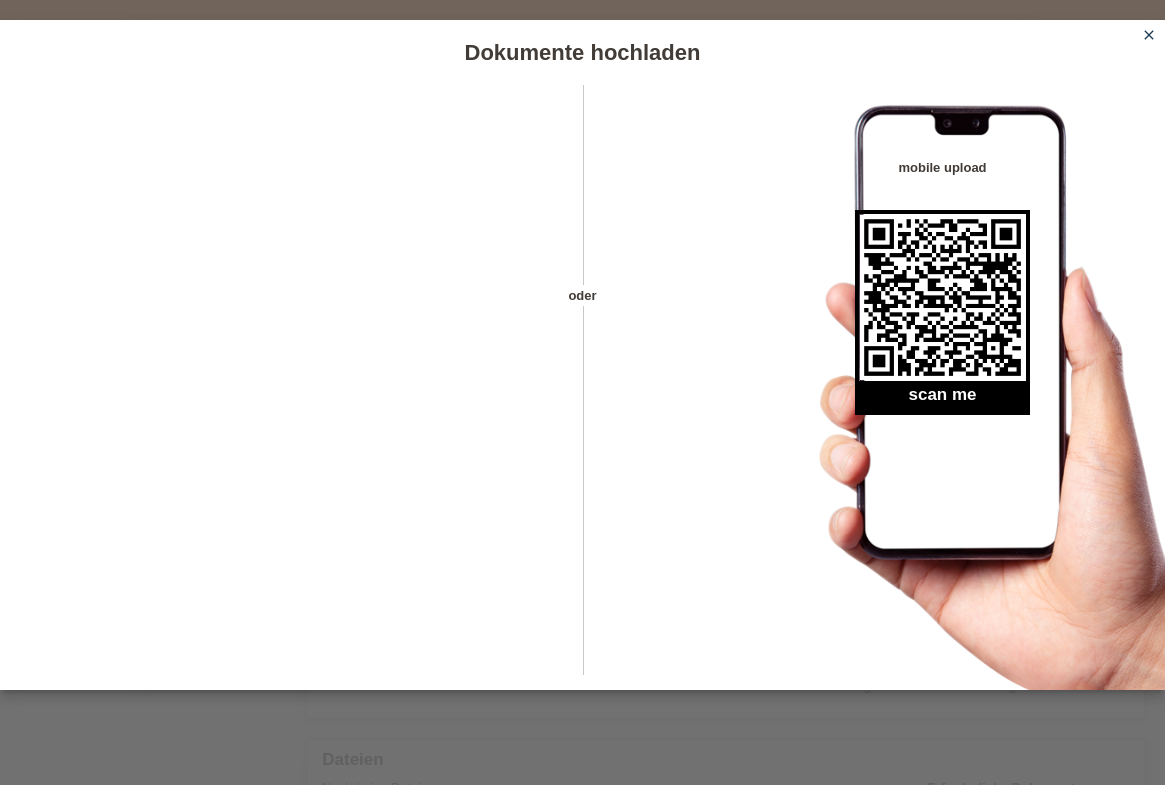 click on "cloud_upload  Upload ..." at bounding box center [249, 627] 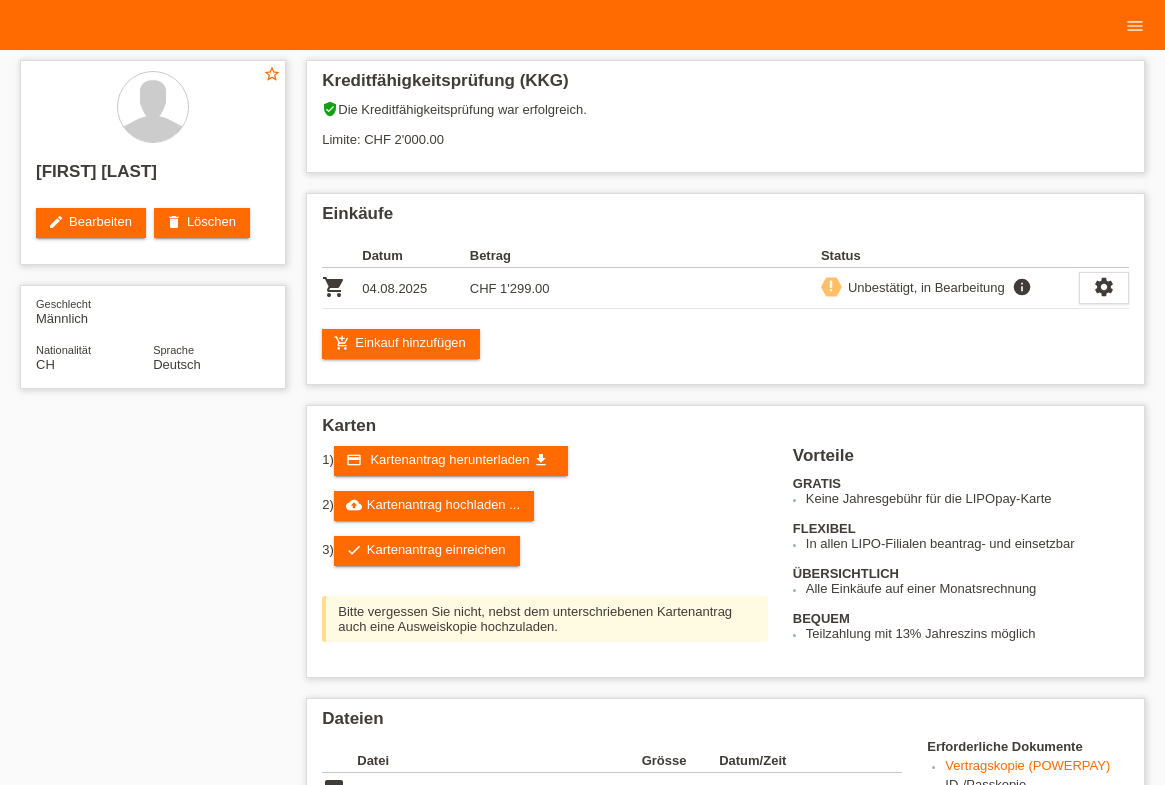 scroll, scrollTop: 182, scrollLeft: 0, axis: vertical 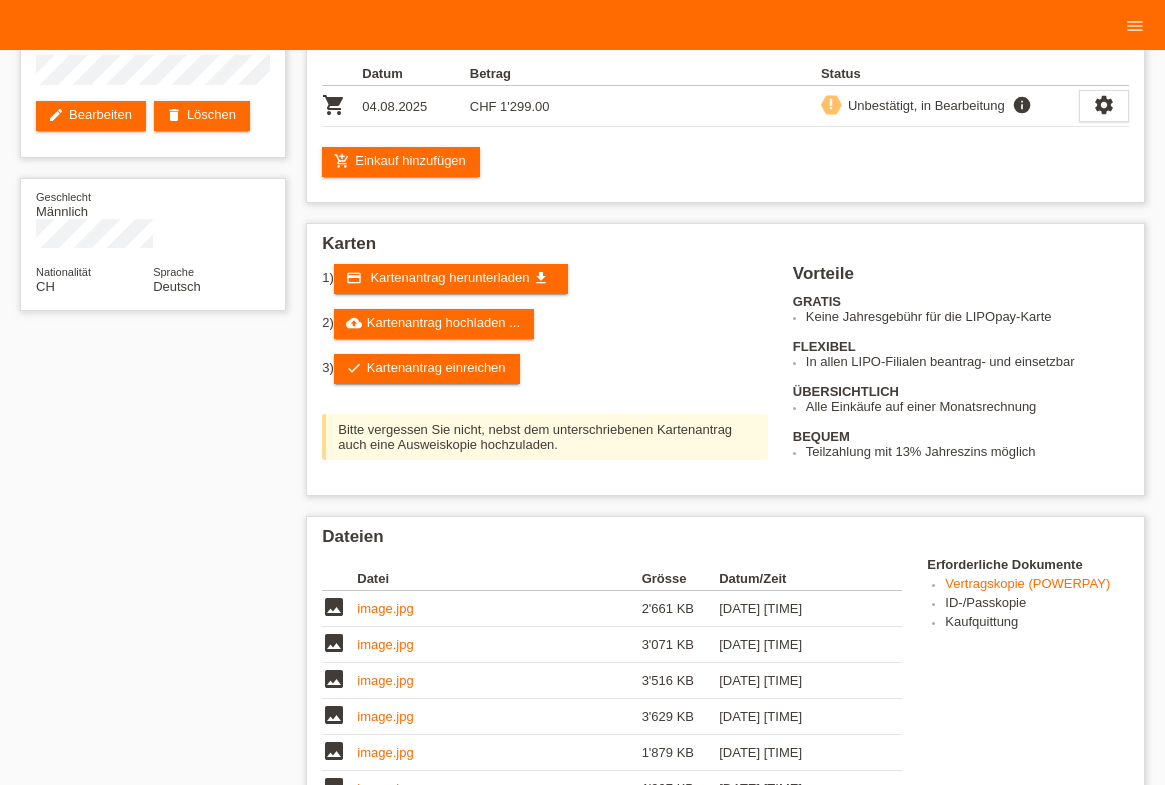 click on "erledigt" at bounding box center (380, 1049) 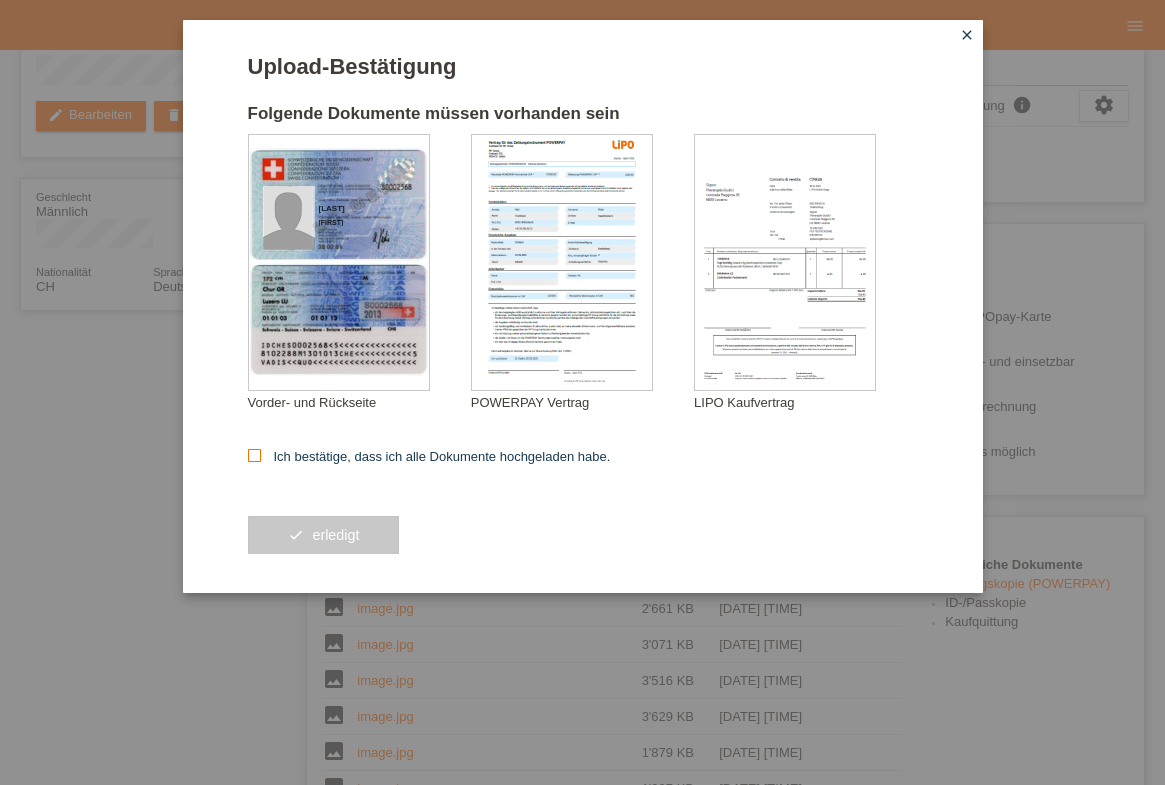 click at bounding box center (254, 455) 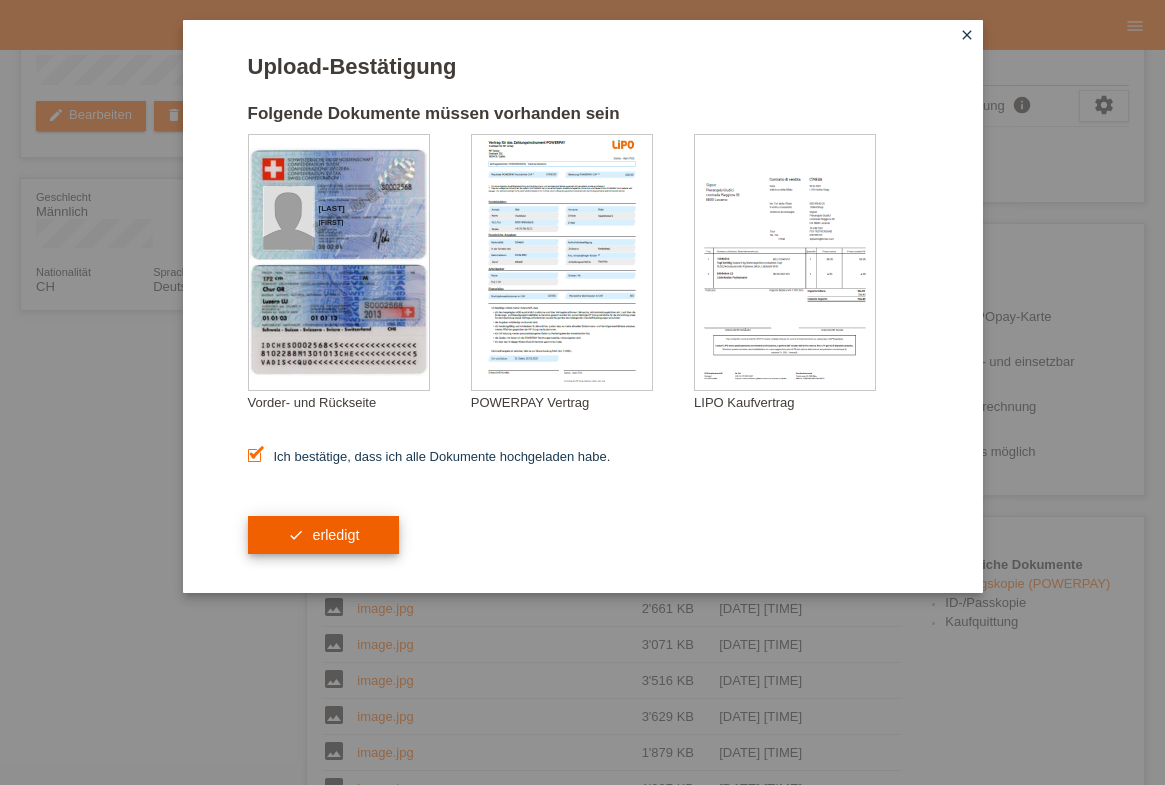 click on "check   erledigt" at bounding box center [324, 535] 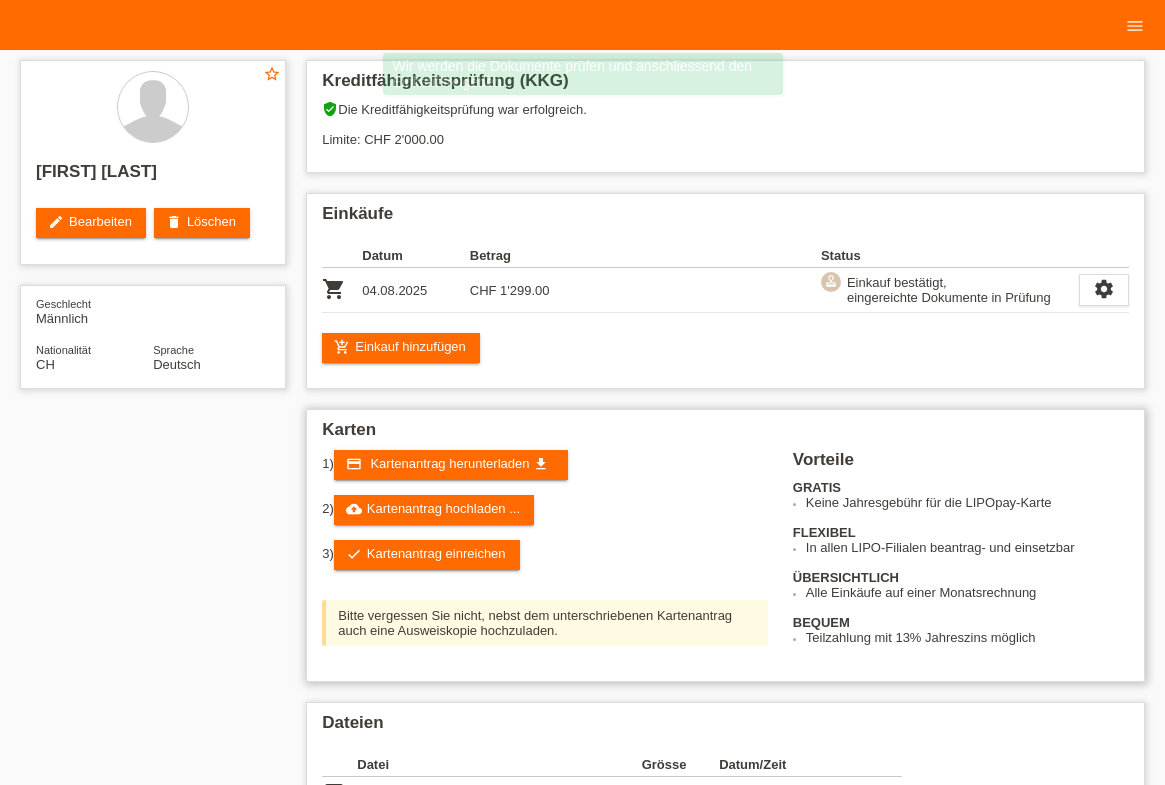 scroll, scrollTop: 303, scrollLeft: 0, axis: vertical 